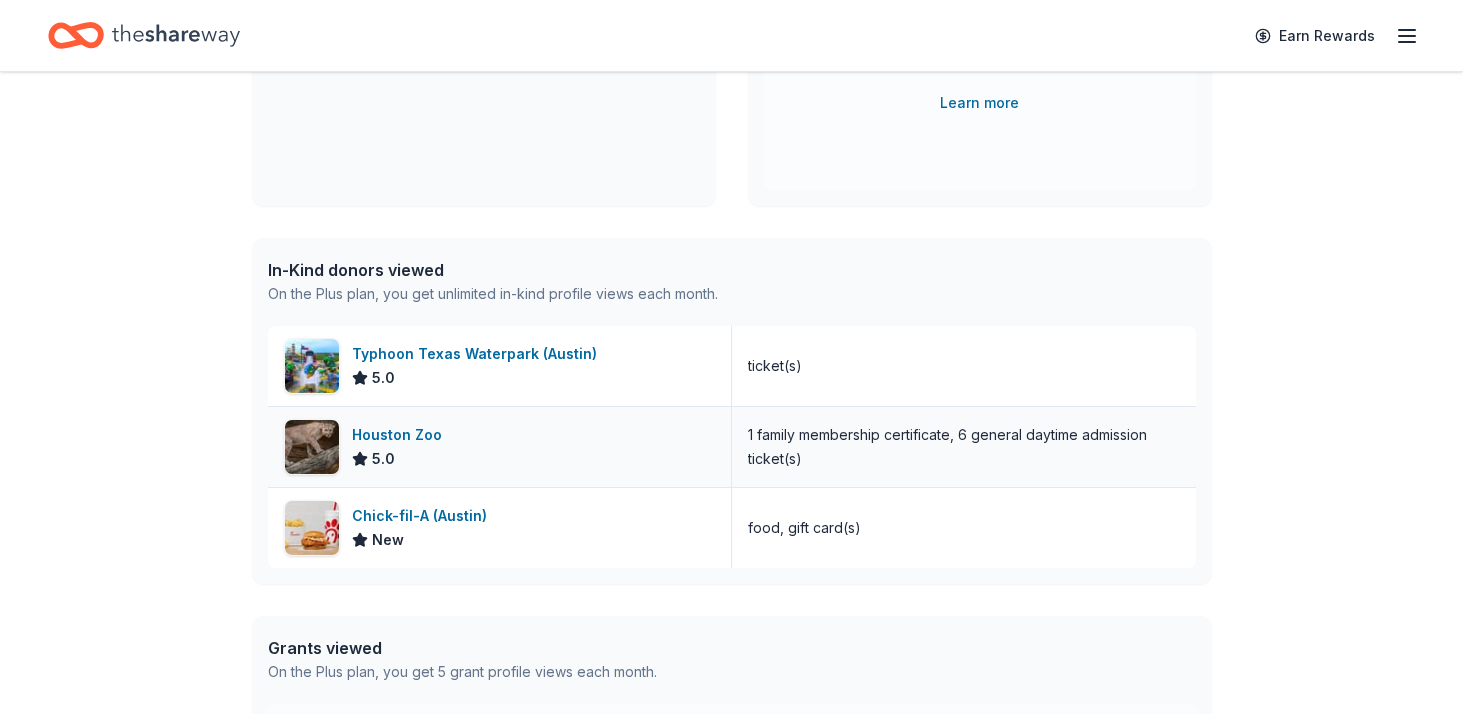 scroll, scrollTop: 0, scrollLeft: 0, axis: both 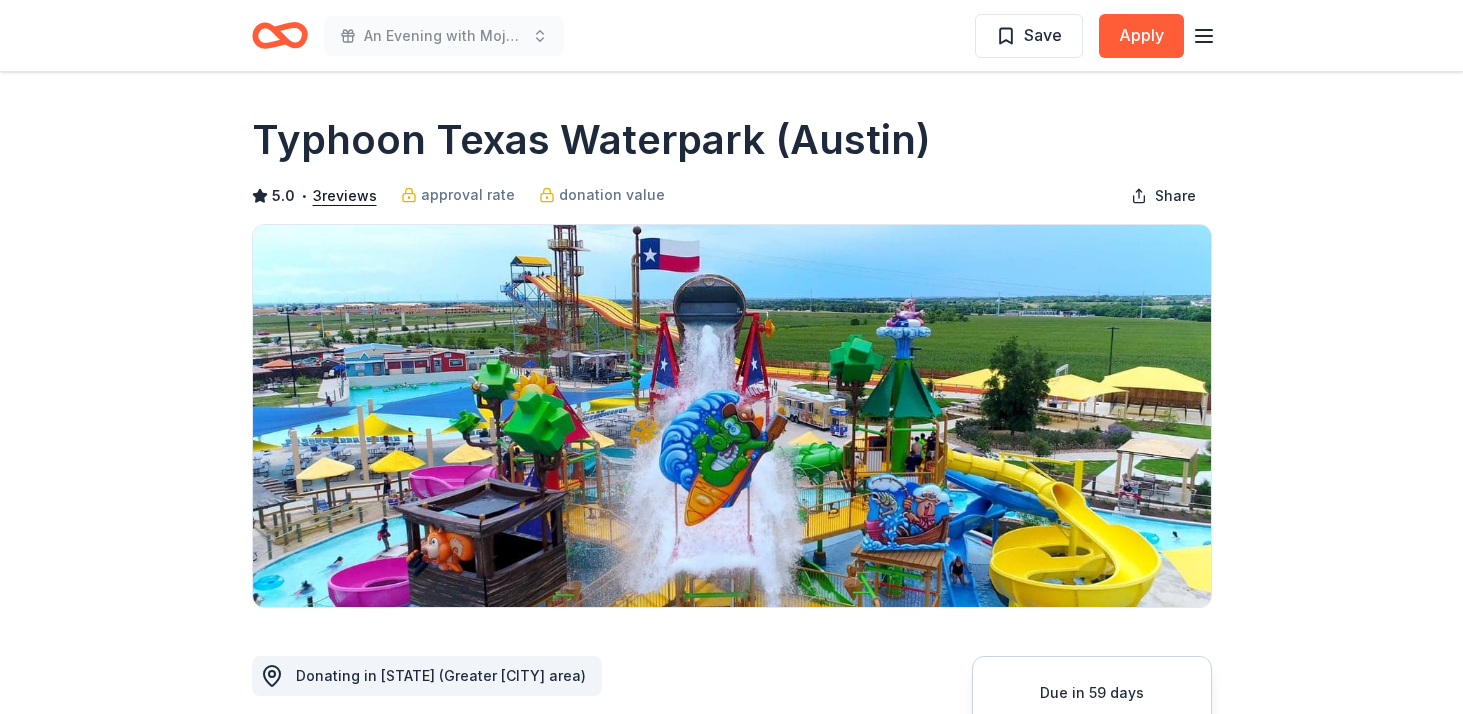 click 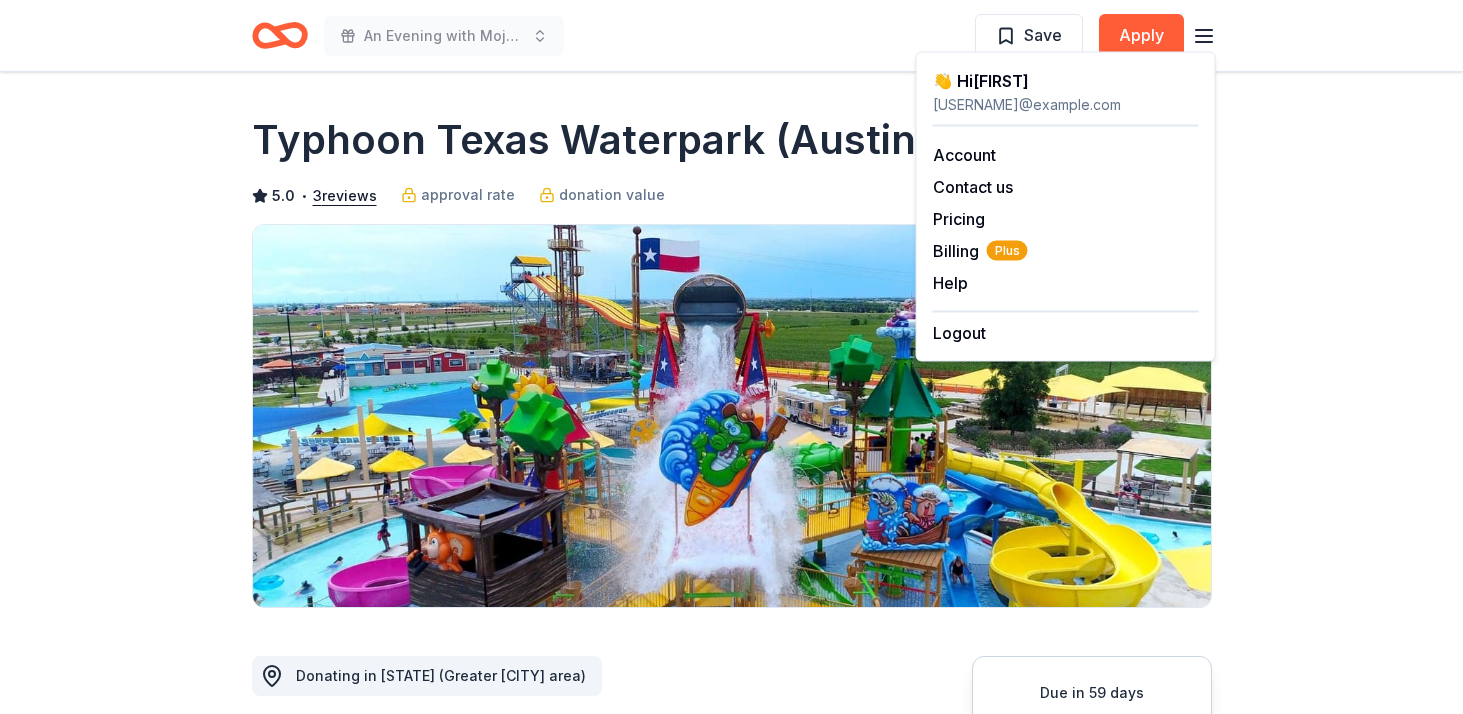click on "Typhoon Texas Waterpark (Austin)" at bounding box center [591, 140] 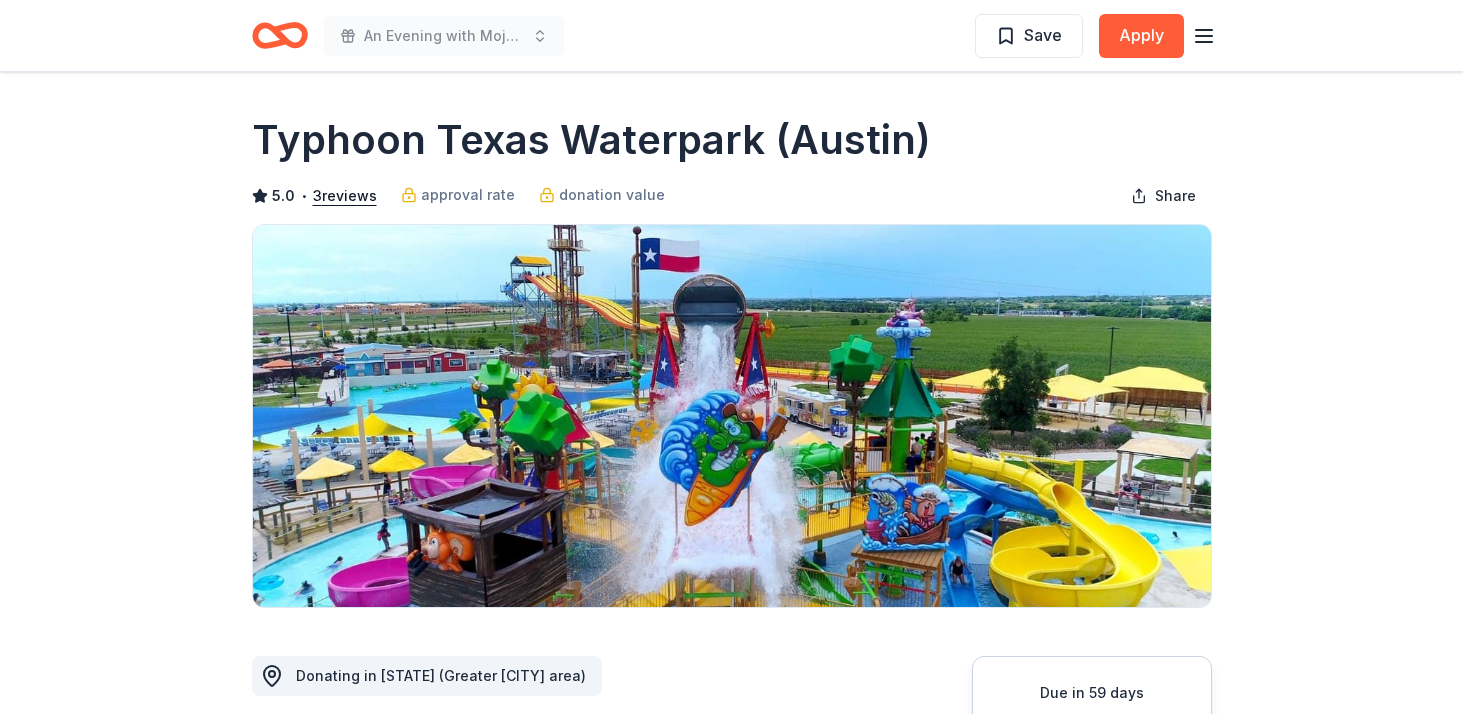 click 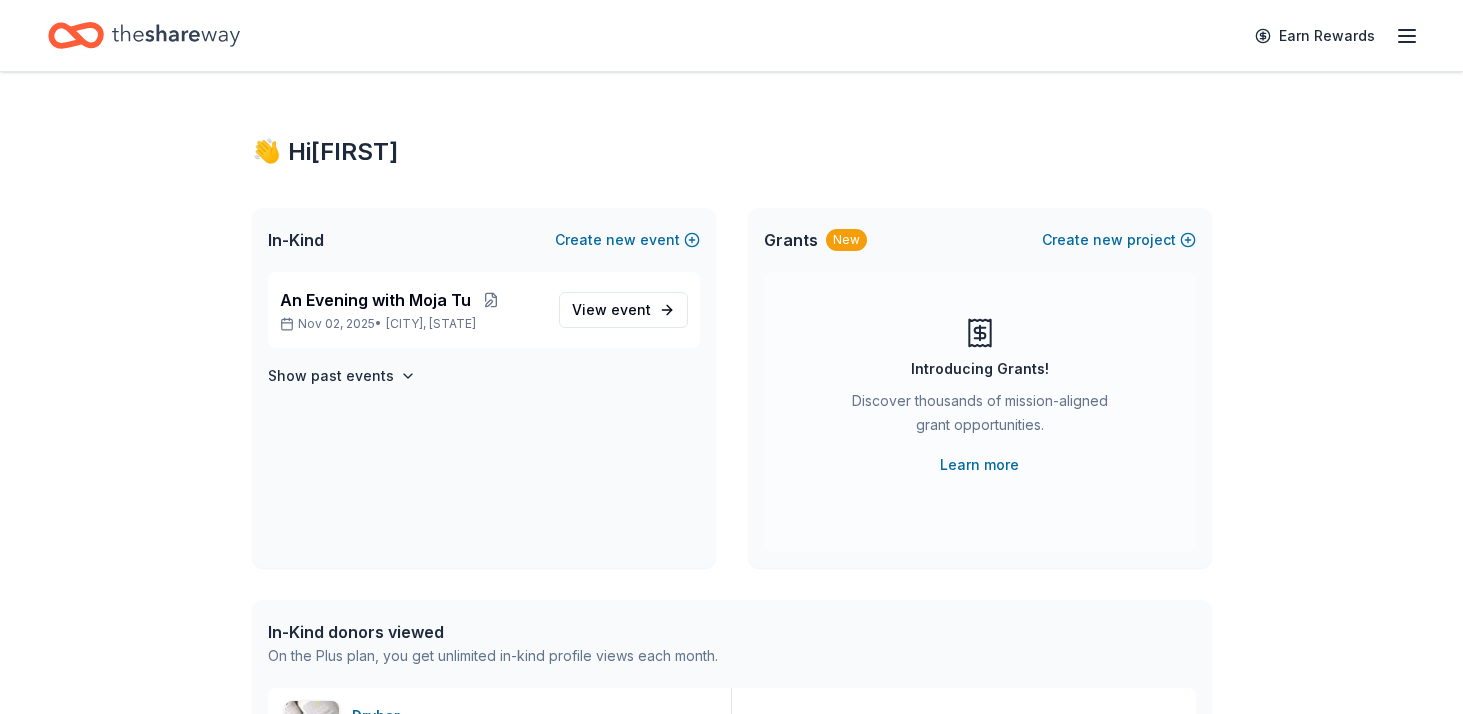 click on "Earn Rewards" at bounding box center (731, 35) 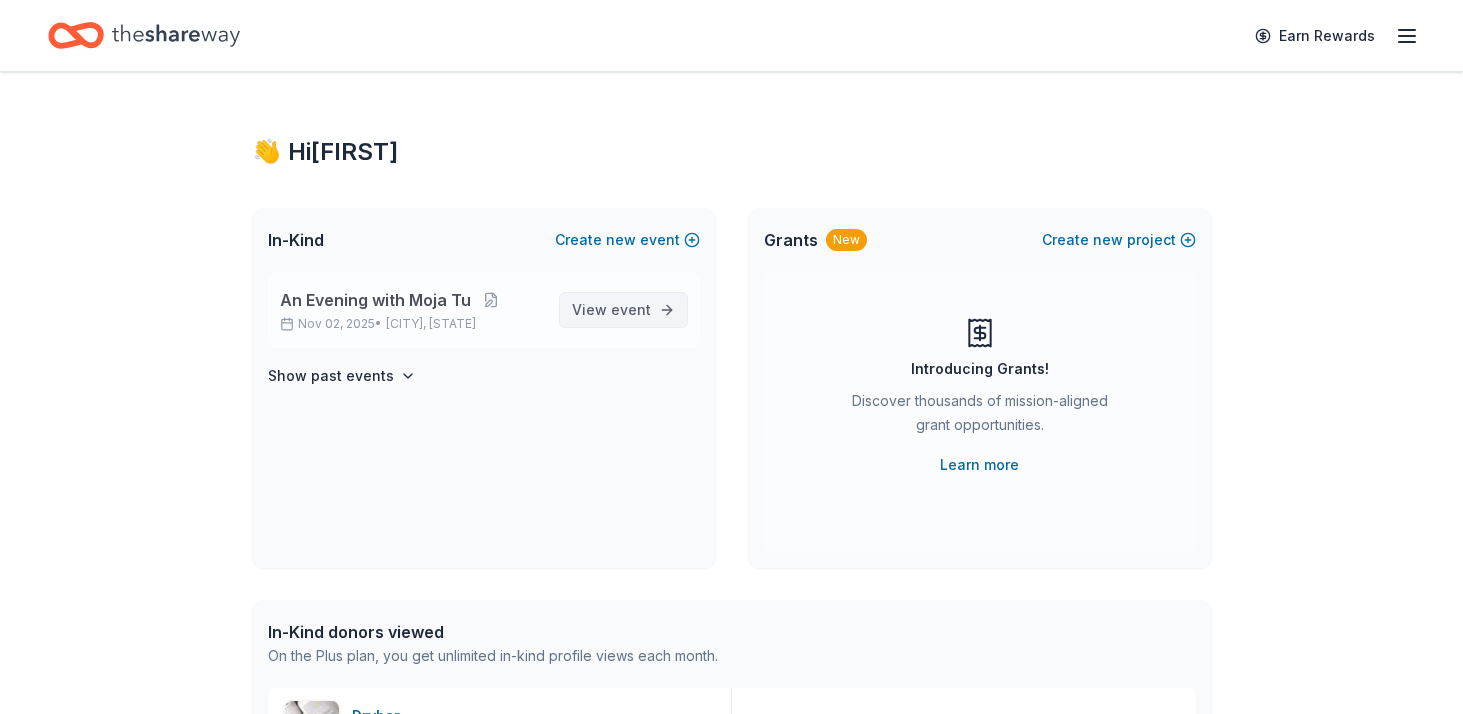 click on "View   event" at bounding box center [611, 310] 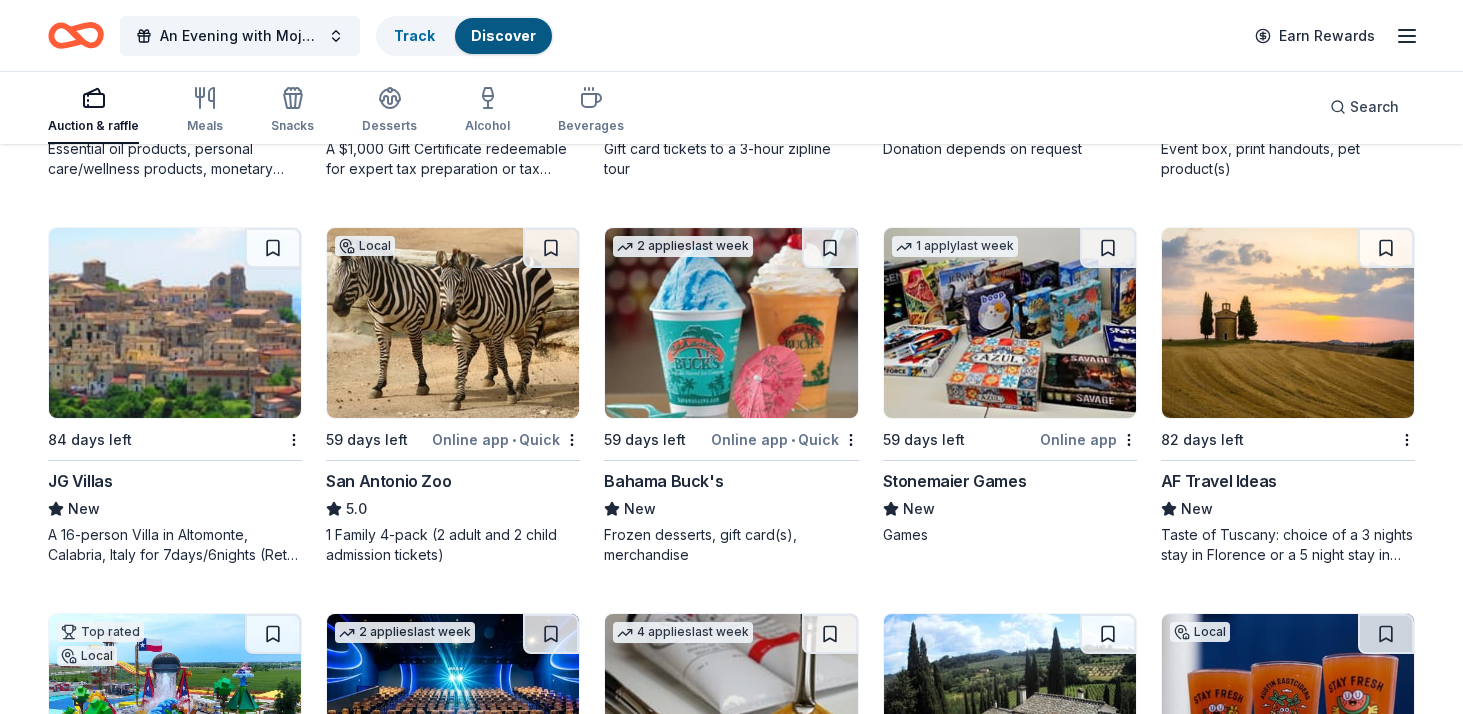 scroll, scrollTop: 5808, scrollLeft: 0, axis: vertical 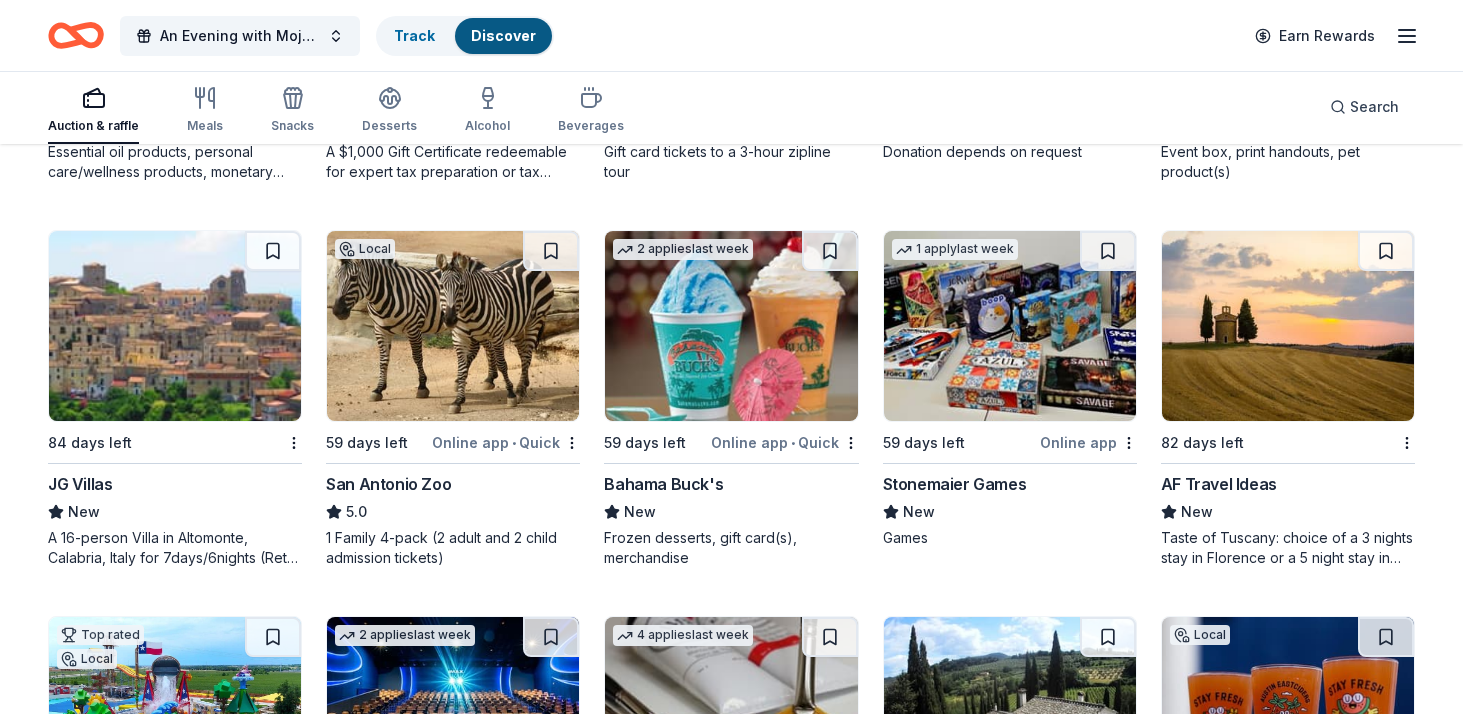 click at bounding box center [175, 326] 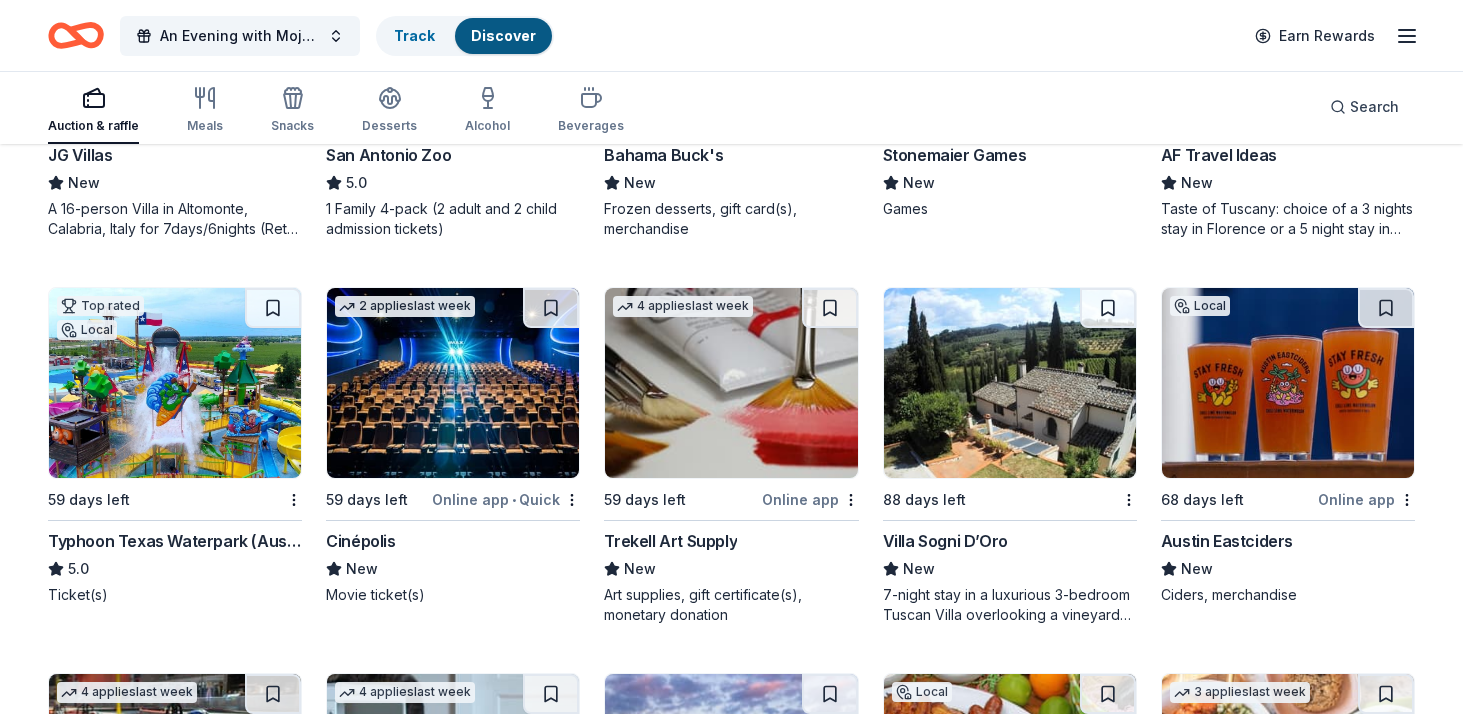 scroll, scrollTop: 5824, scrollLeft: 0, axis: vertical 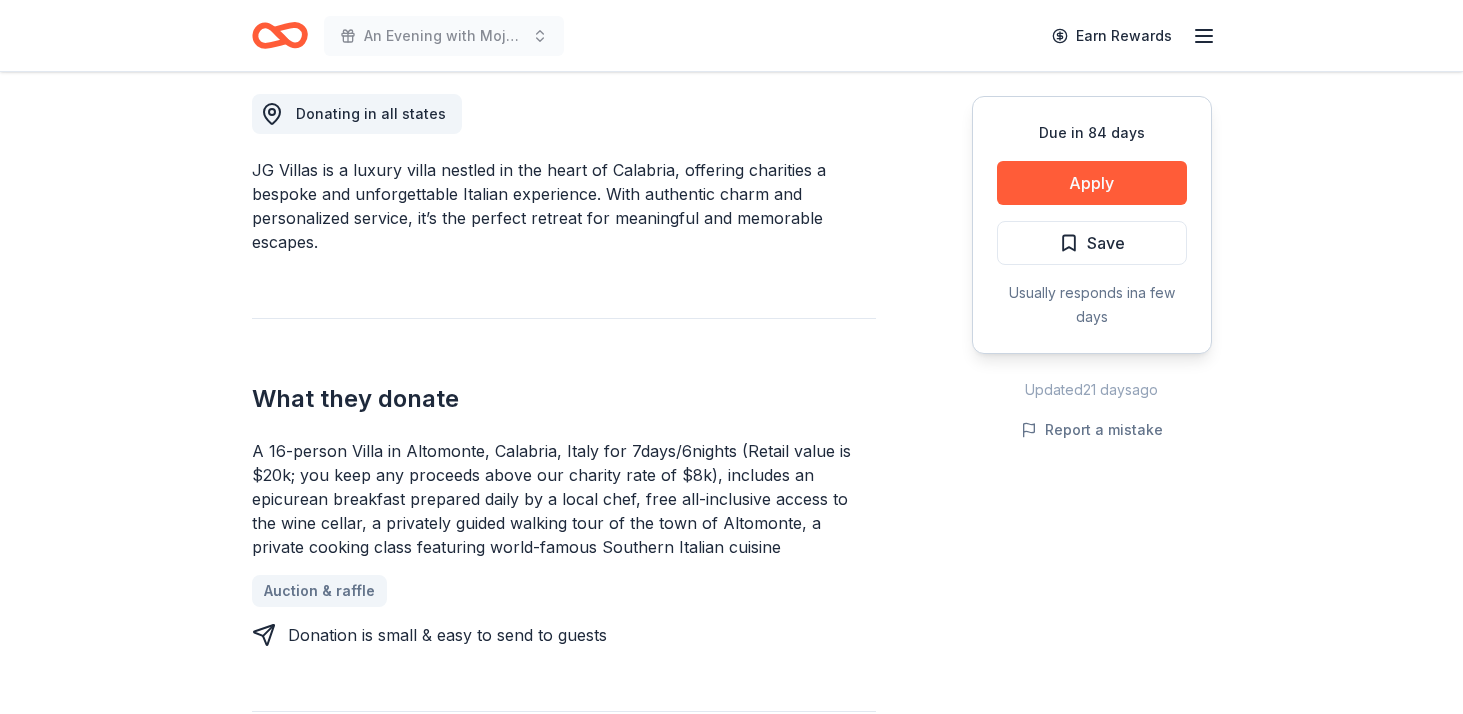 drag, startPoint x: 732, startPoint y: 554, endPoint x: 249, endPoint y: 471, distance: 490.0796 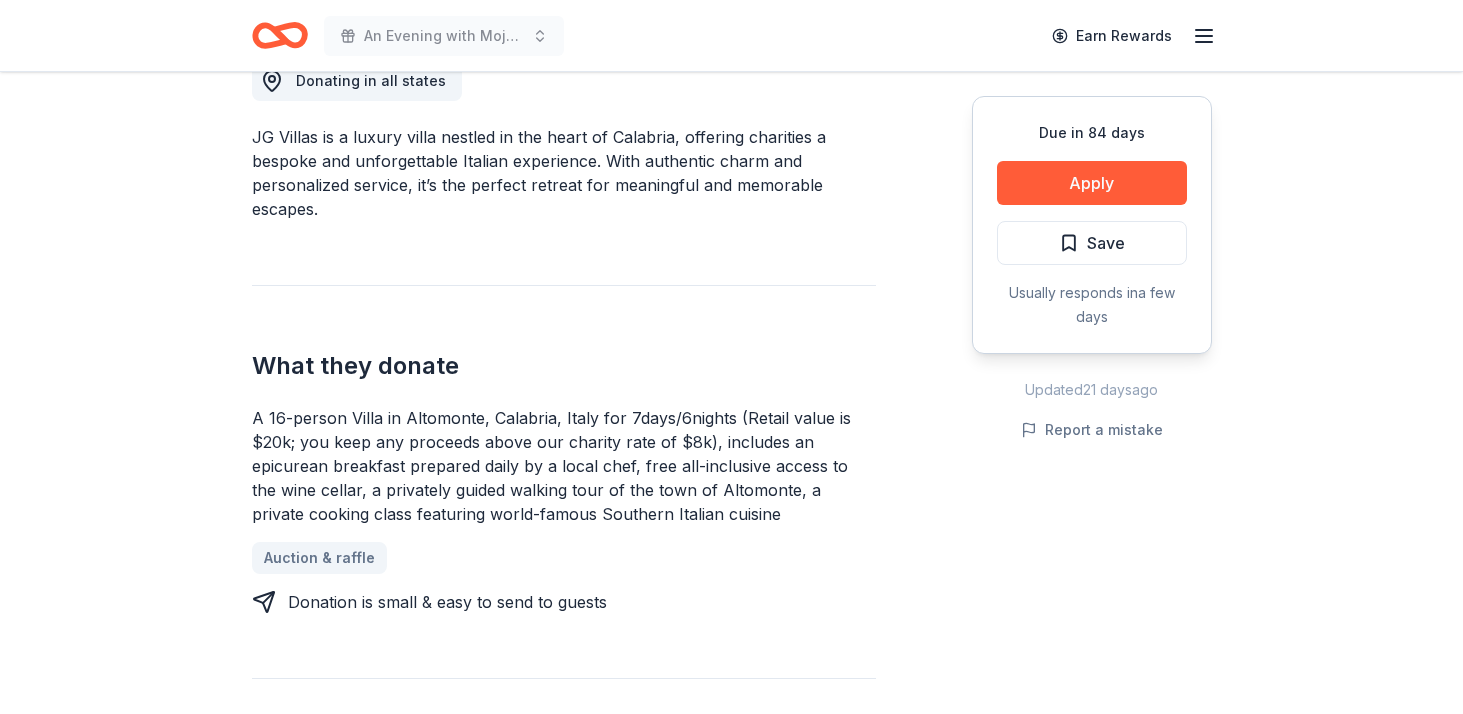 scroll, scrollTop: 594, scrollLeft: 0, axis: vertical 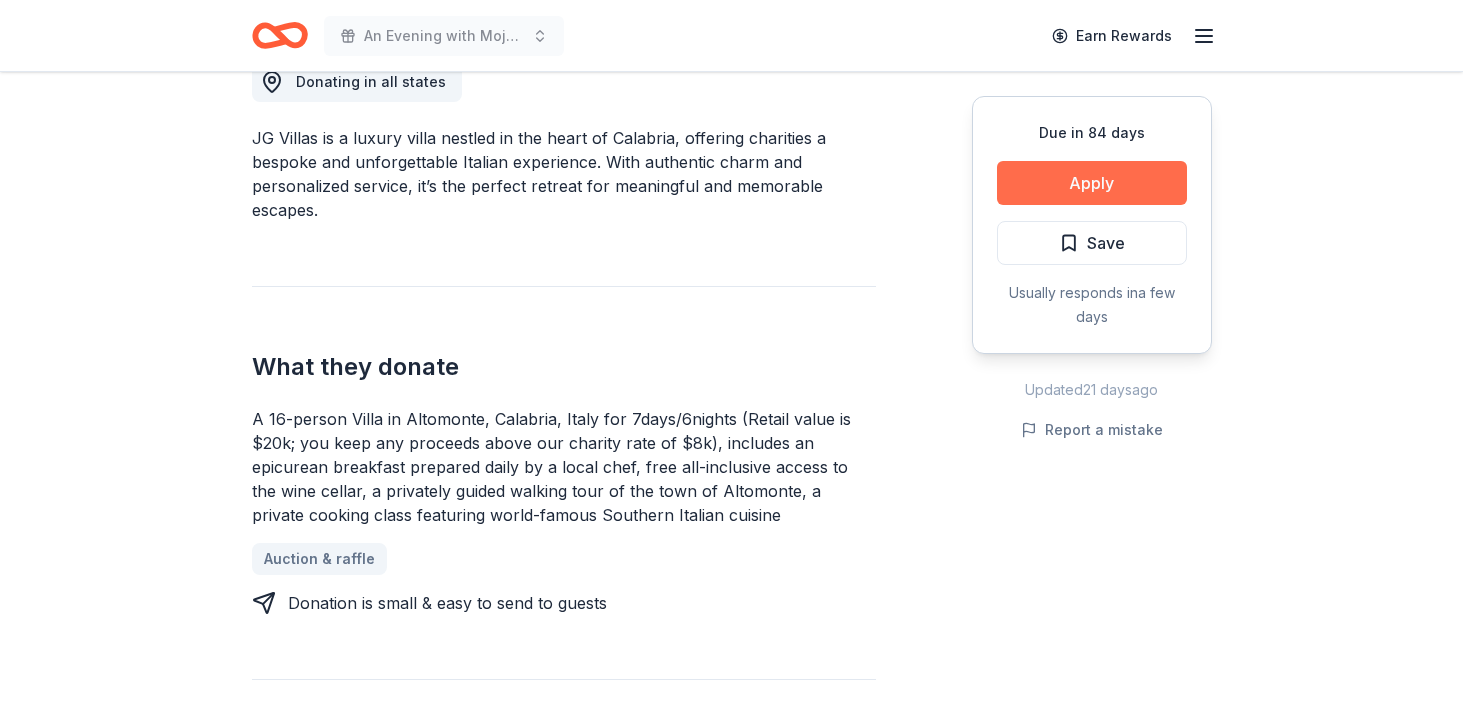 click on "Apply" at bounding box center (1092, 183) 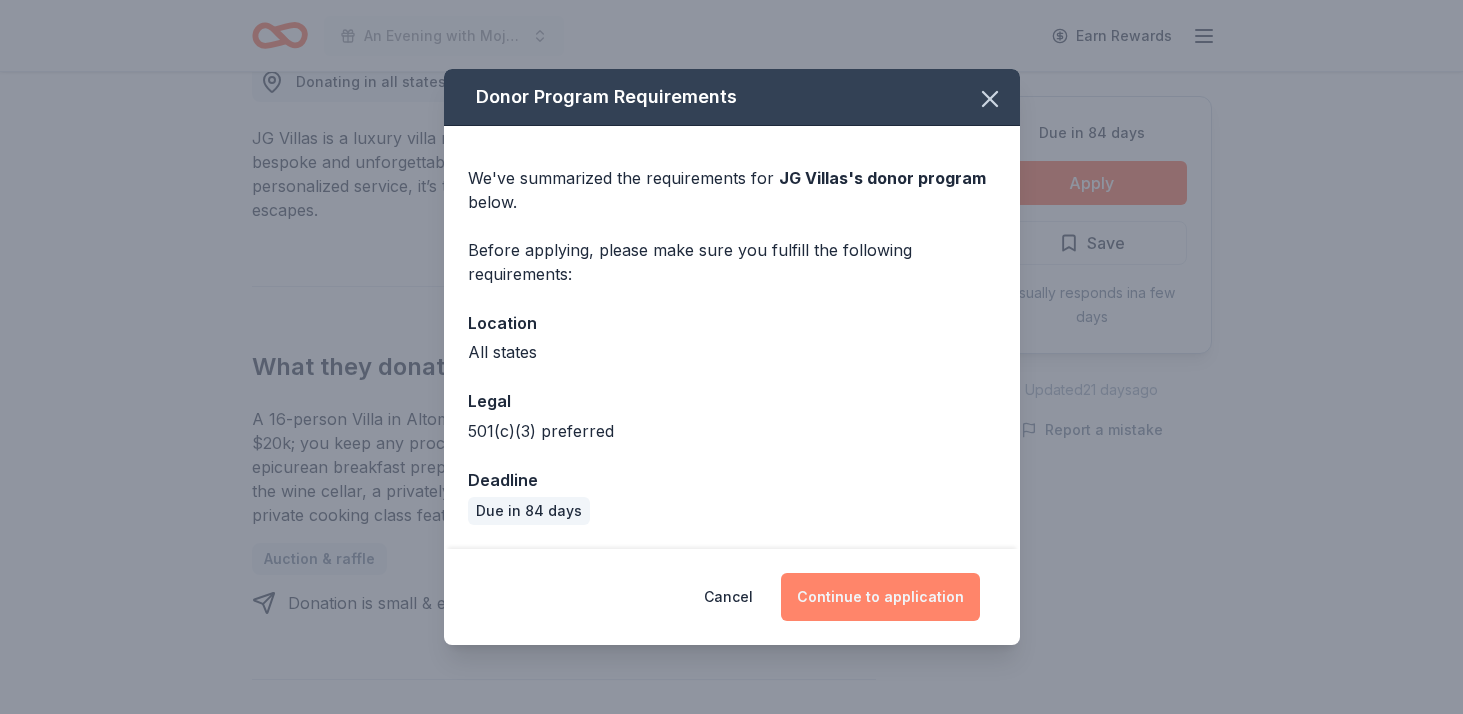 click on "Continue to application" at bounding box center [880, 597] 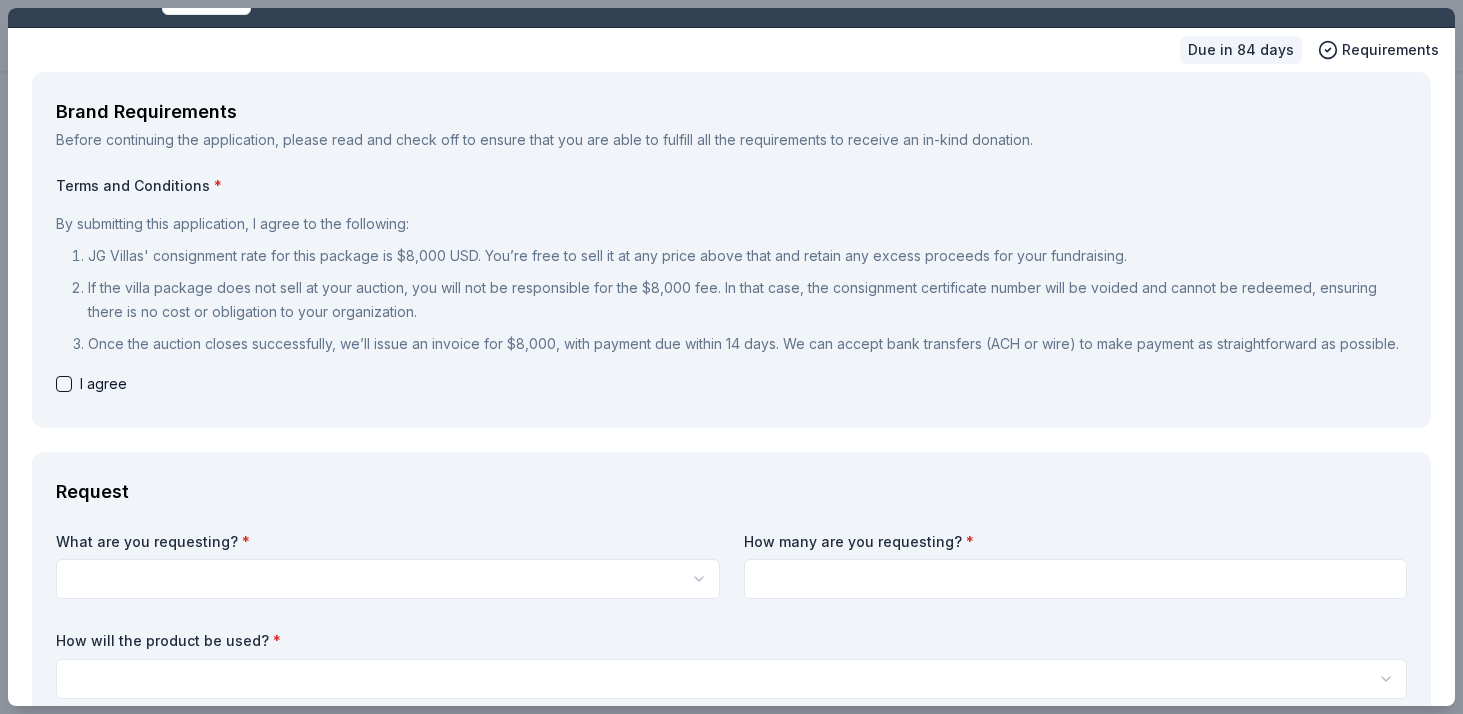 scroll, scrollTop: 63, scrollLeft: 0, axis: vertical 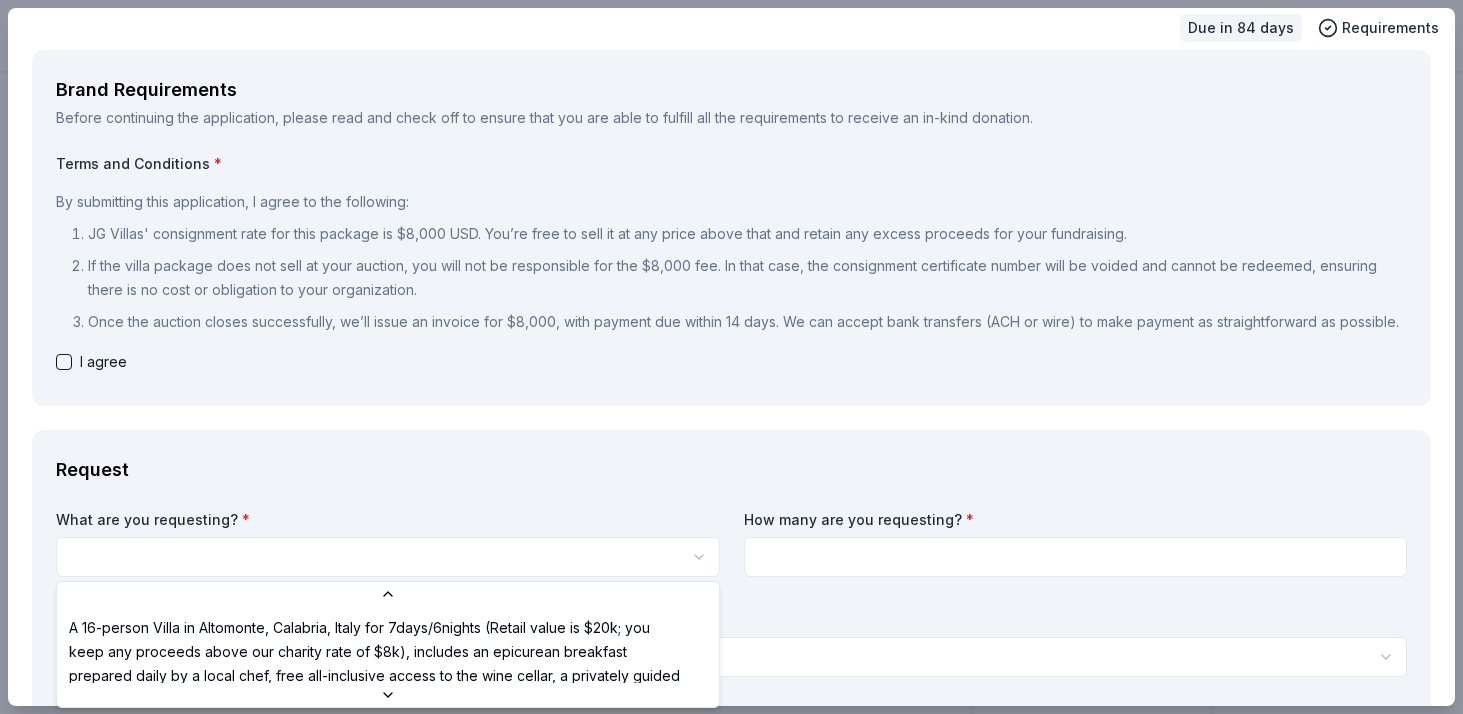 click on "An Evening with Moja Tu Save Apply Due in 84 days Share JG Villas New Share Donating in all states JG Villas is a luxury villa nestled in the heart of Calabria, offering charities a bespoke and unforgettable Italian experience. With authentic charm and personalized service, it’s the perfect retreat for meaningful and memorable escapes. What they donate A 16-person Villa in Altomonte, Calabria, Italy for 7days/6nights (Retail value is $20k; you keep any proceeds above our charity rate of $8k), includes an epicurean breakfast prepared daily by a local chef, free all-inclusive access to the wine cellar, a privately guided walking tour of the town of Altomonte, a private cooking class featuring world-famous Southern Italian cuisine Auction & raffle Donation is small & easy to send to guests Who they donate to  Preferred 501(c)(3) preferred Upgrade to Pro to view approval rates and average donation values Due in 84 days Apply Save Usually responds in  a few days Updated  21 days  ago Report a mistake New 1   4.9" at bounding box center (731, 357) 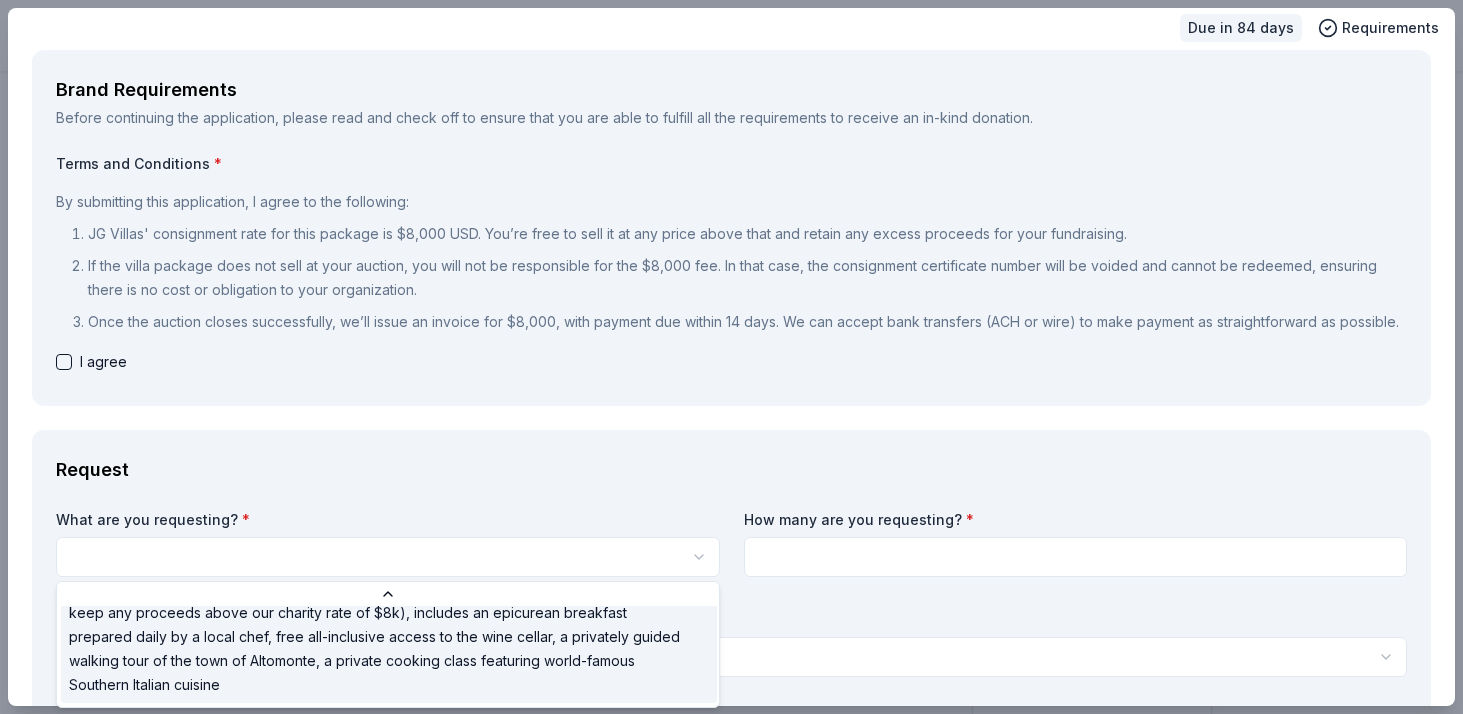 scroll, scrollTop: 39, scrollLeft: 0, axis: vertical 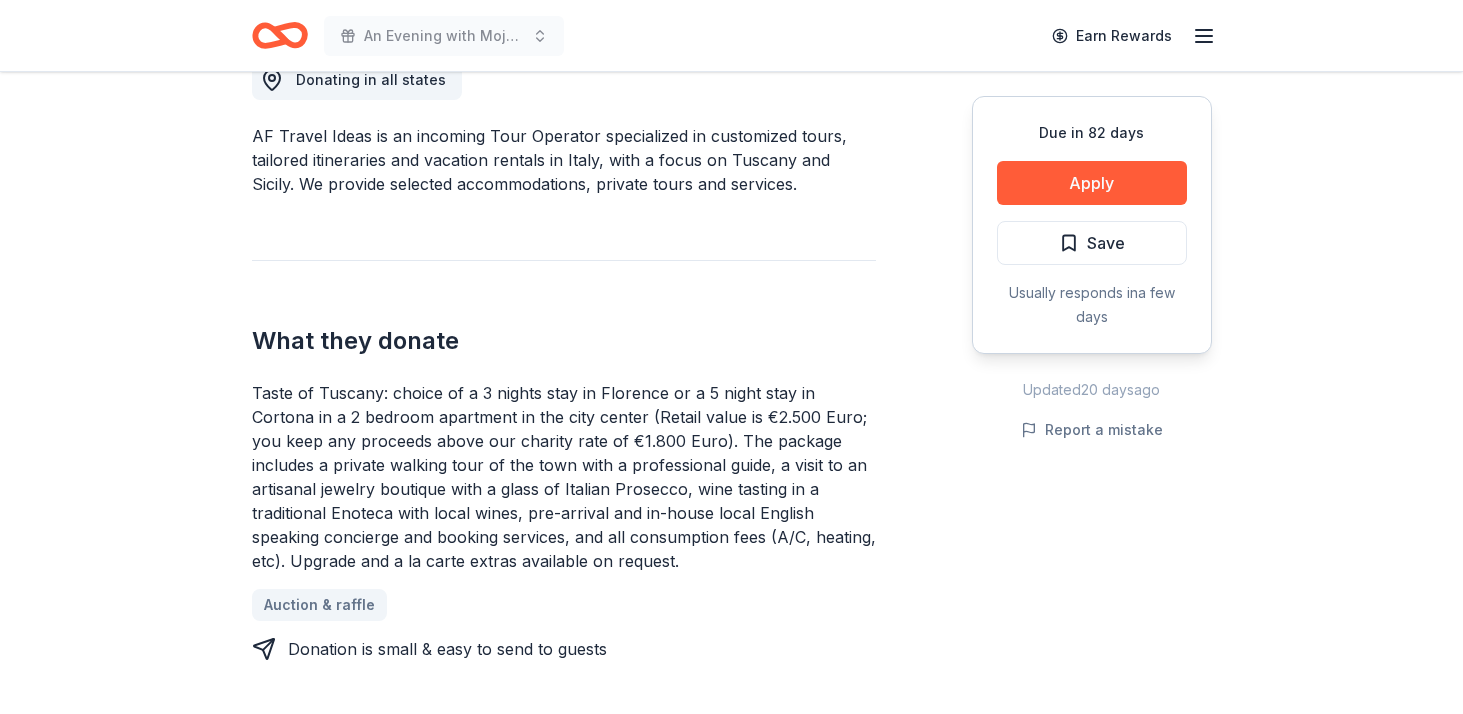 click on "Taste of Tuscany: choice of a 3 nights stay in Florence or a 5 night stay in Cortona in a 2 bedroom apartment in the city center (Retail value is €2.500 Euro; you keep any proceeds above our charity rate of €1.800 Euro). The package includes a private walking tour of the town with a professional guide, a visit to an artisanal jewelry boutique with a glass of Italian Prosecco, wine tasting in a traditional Enoteca with local wines, pre-arrival and in-house local English speaking concierge and booking services, and all consumption fees (A/C, heating, etc). Upgrade and a la carte extras available on request." at bounding box center (564, 477) 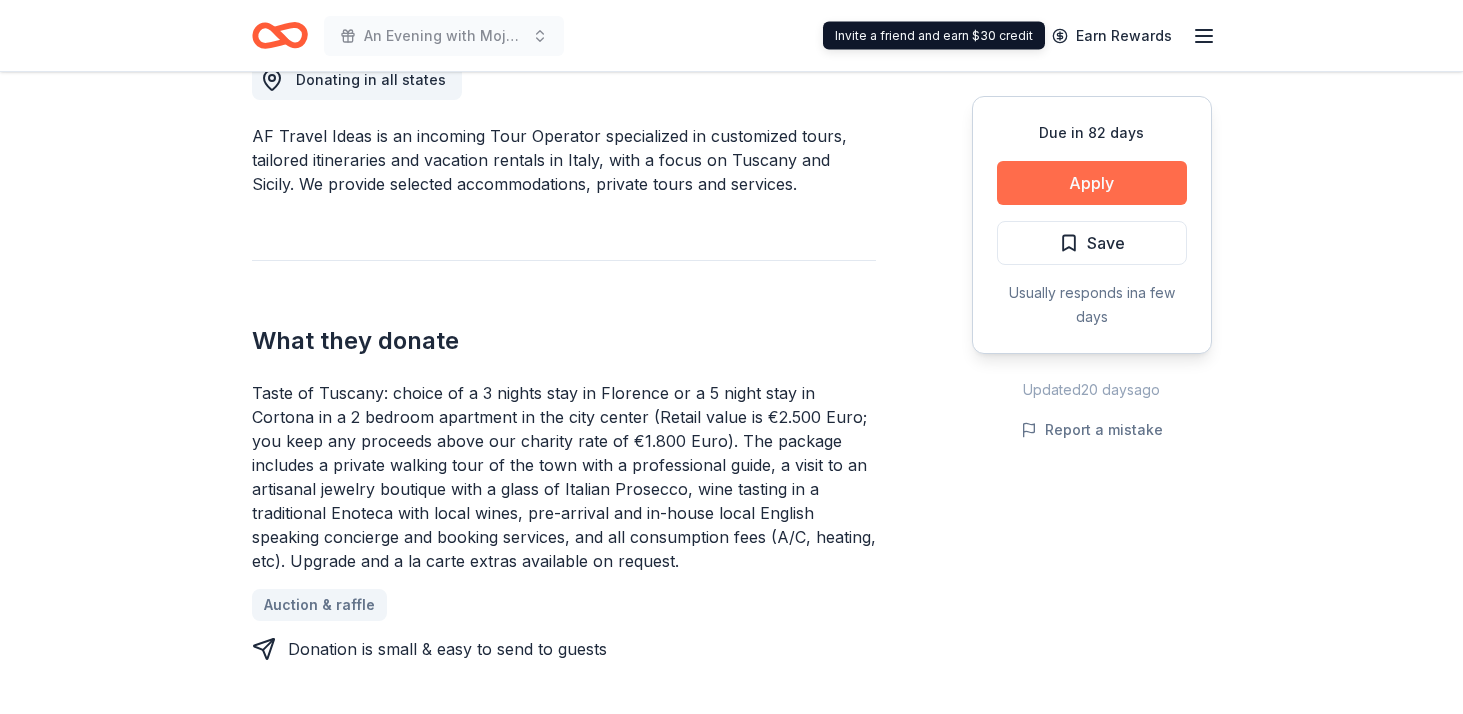 click on "Apply" at bounding box center (1092, 183) 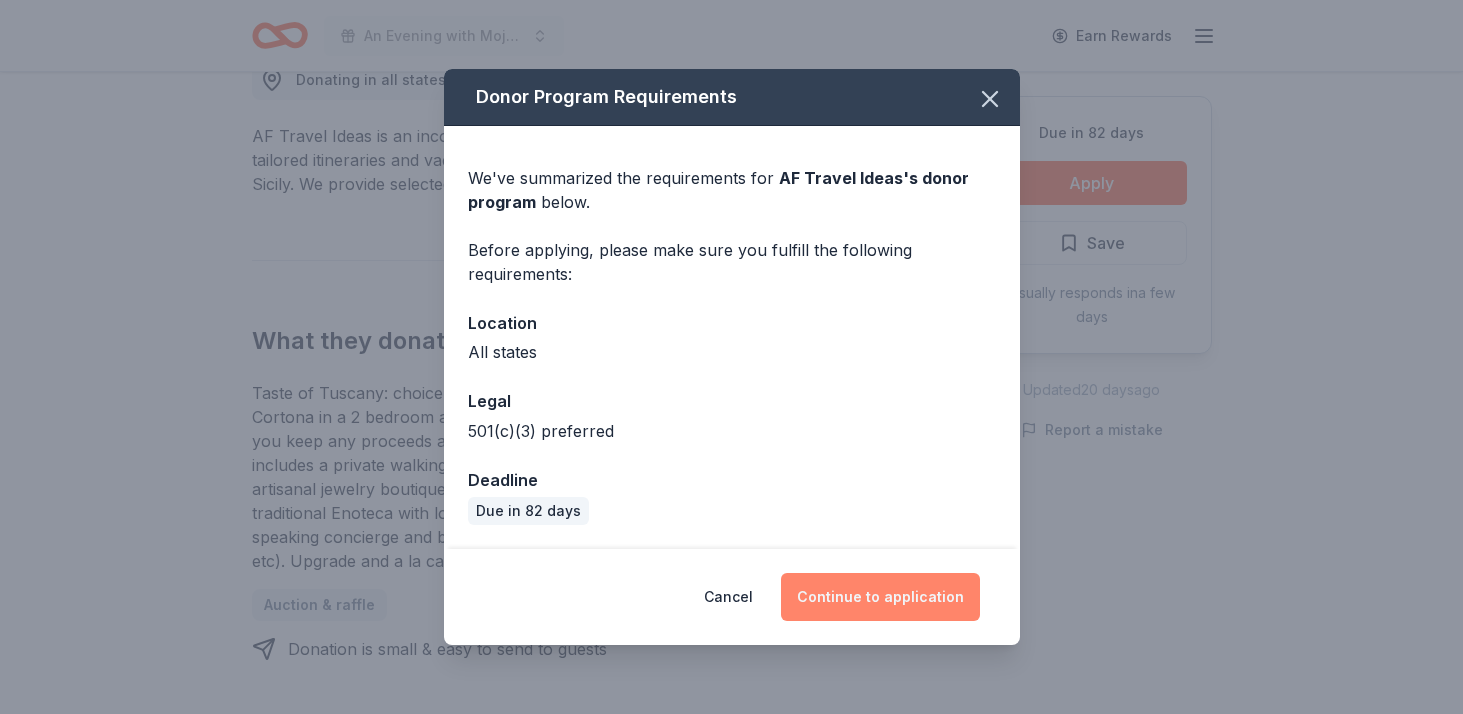 click on "Continue to application" at bounding box center (880, 597) 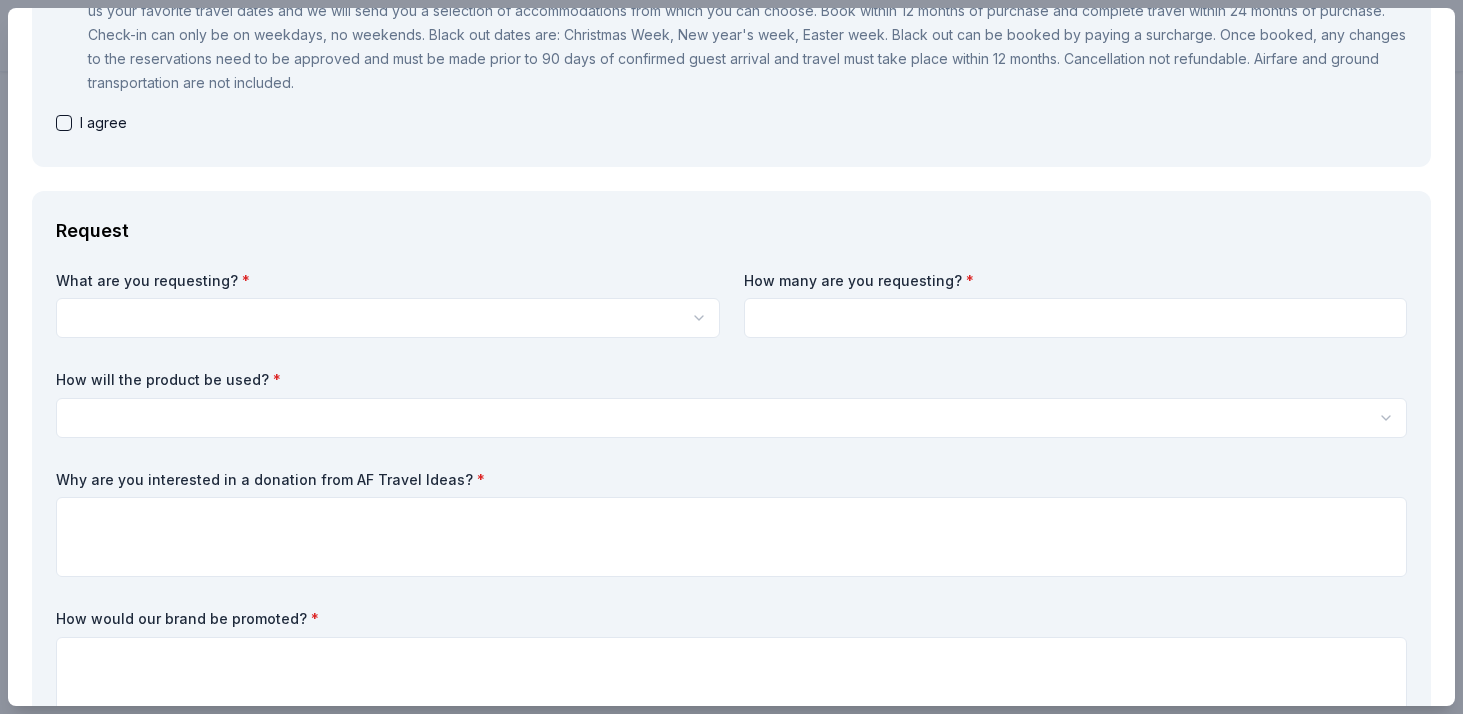 scroll, scrollTop: 453, scrollLeft: 0, axis: vertical 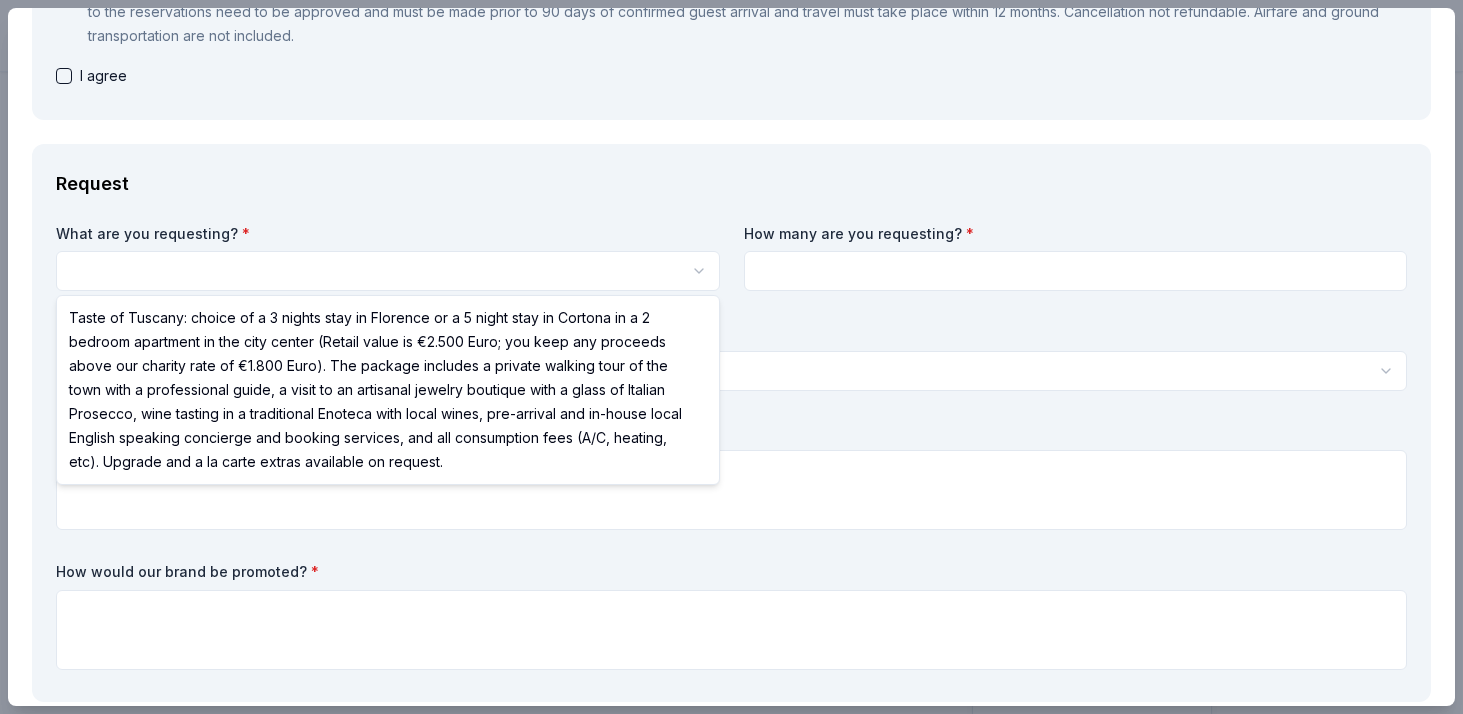 click on "An Evening with Moja Tu Save Apply Due in 82 days Share AF Travel Ideas New Share Donating in all states AF Travel Ideas is an incoming Tour Operator specialized in customized tours, tailored itineraries and vacation rentals in Italy, with a focus on Tuscany and Sicily. We provide selected accommodations, private tours and services. What they donate Taste of Tuscany: choice of a 3 nights stay in Florence or a 5 night stay in Cortona in a 2 bedroom apartment in the city center (Retail value is €2.500 Euro; you keep any proceeds above our charity rate of €1.800 Euro). The package includes a private walking tour of the town with a professional guide, a visit to an artisanal jewelry boutique with a glass of Italian Prosecco, wine tasting in a traditional Enoteca with local wines, pre-arrival and in-house local English speaking concierge and booking services, and all consumption fees (A/C, heating, etc). Upgrade and a la carte extras available on request. Auction & raffle Who they donate to  Preferred Apply 1" at bounding box center (731, 357) 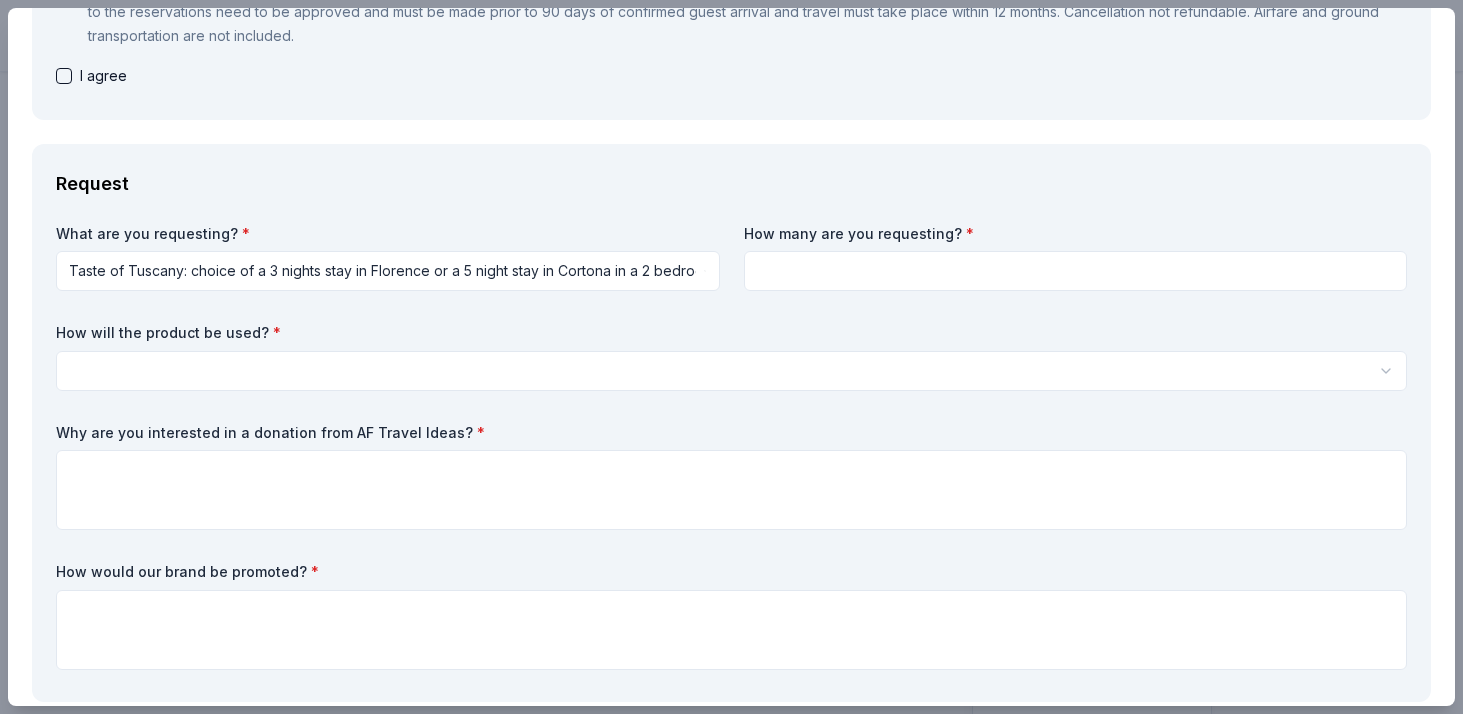 click at bounding box center [1076, 271] 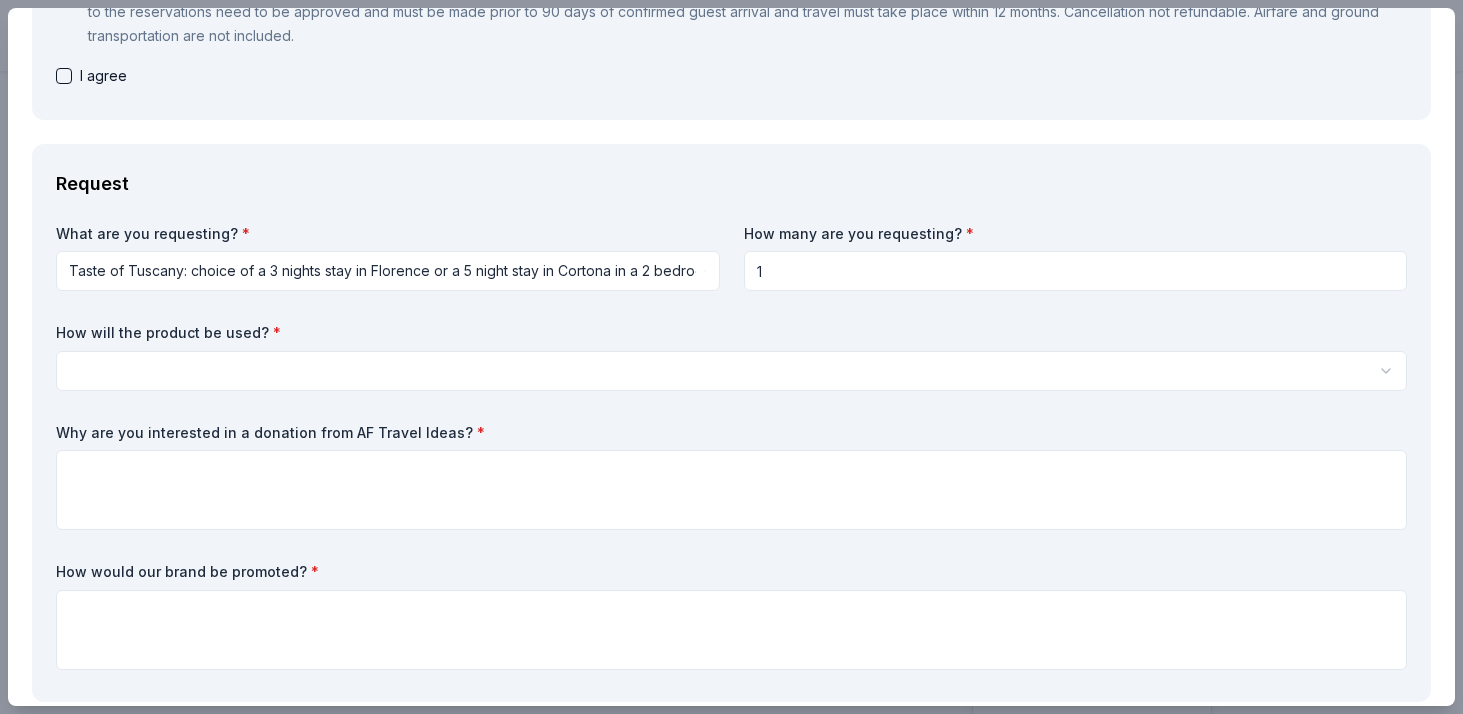 type on "1" 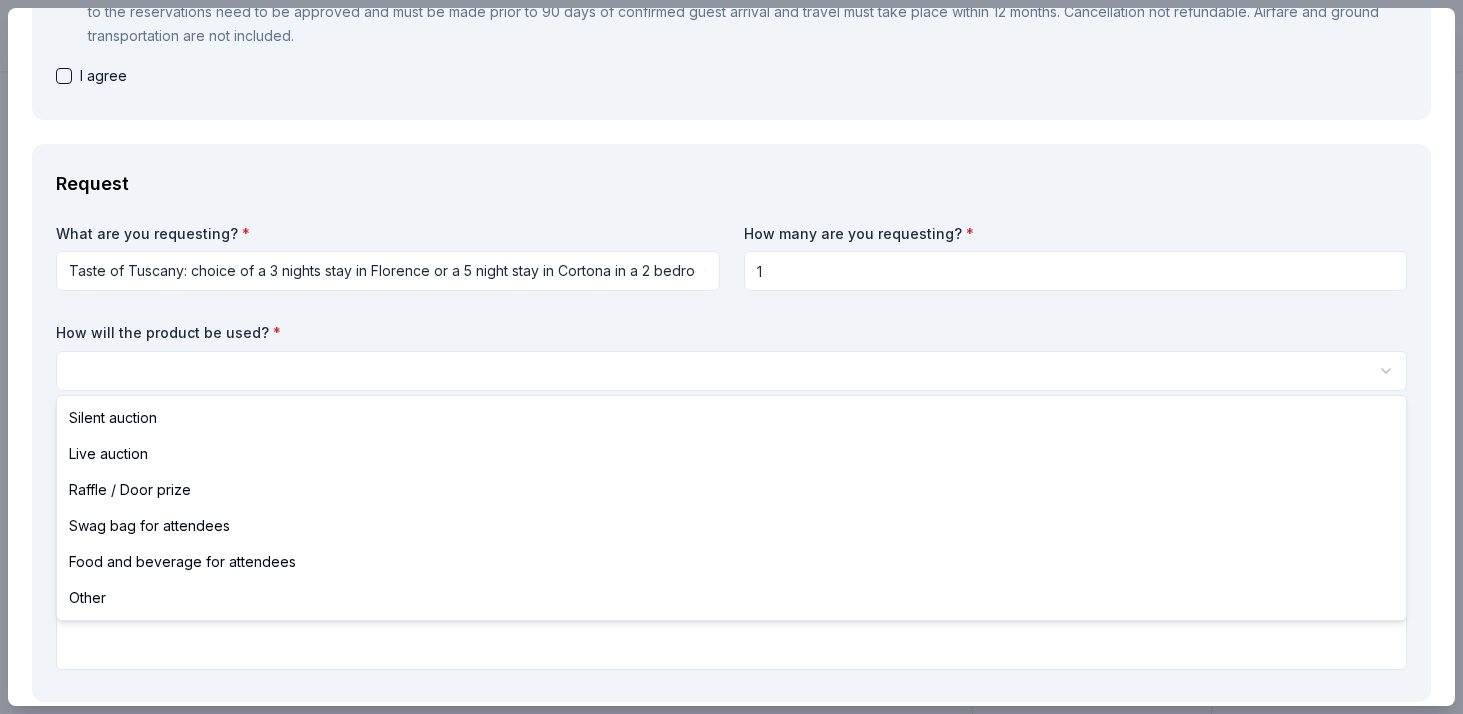 click on "An Evening with Moja Tu Save Apply Due in 82 days Share AF Travel Ideas New Share Donating in all states AF Travel Ideas is an incoming Tour Operator specialized in customized tours, tailored itineraries and vacation rentals in Italy, with a focus on Tuscany and Sicily. We provide selected accommodations, private tours and services. What they donate Taste of Tuscany: choice of a 3 nights stay in Florence or a 5 night stay in Cortona in a 2 bedroom apartment in the city center (Retail value is €2.500 Euro; you keep any proceeds above our charity rate of €1.800 Euro). The package includes a private walking tour of the town with a professional guide, a visit to an artisanal jewelry boutique with a glass of Italian Prosecco, wine tasting in a traditional Enoteca with local wines, pre-arrival and in-house local English speaking concierge and booking services, and all consumption fees (A/C, heating, etc). Upgrade and a la carte extras available on request. Auction & raffle Who they donate to  Preferred Apply 1" at bounding box center [731, 357] 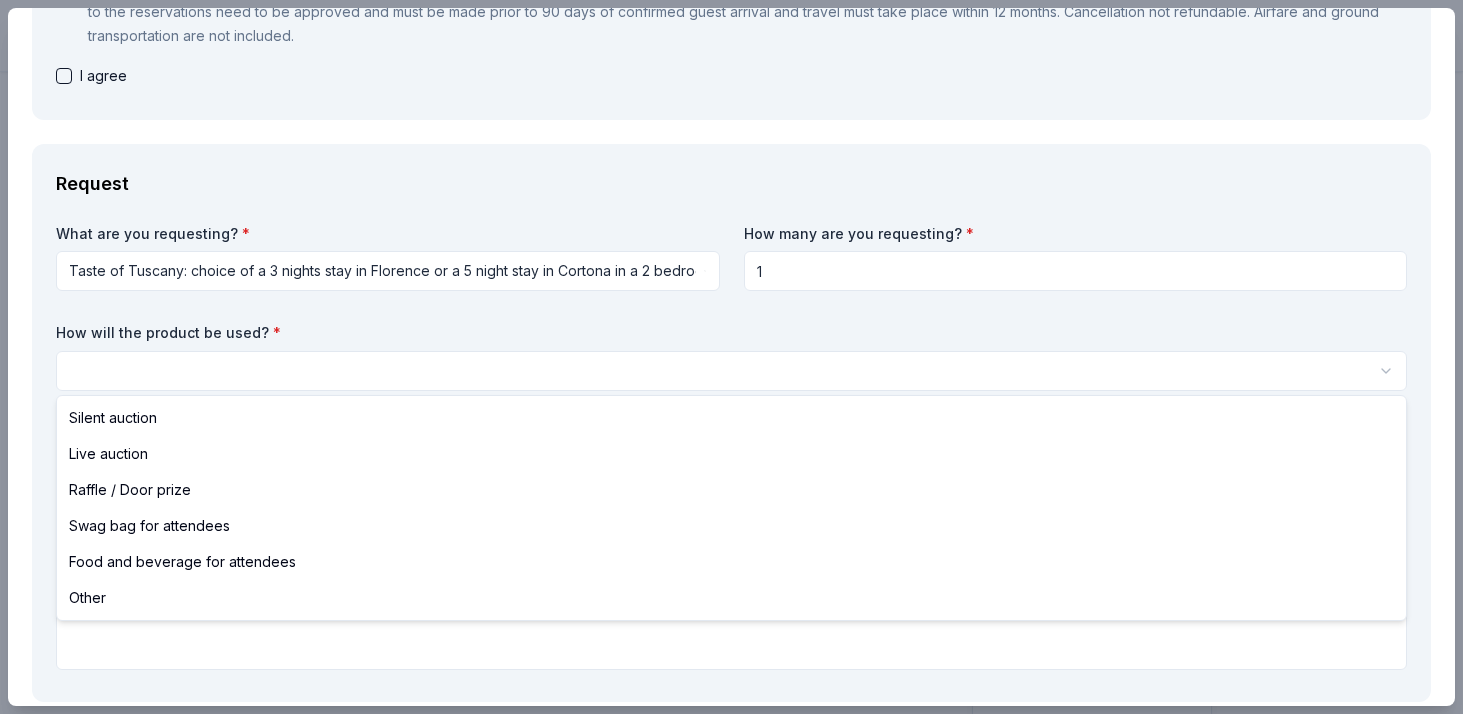 select on "liveAuction" 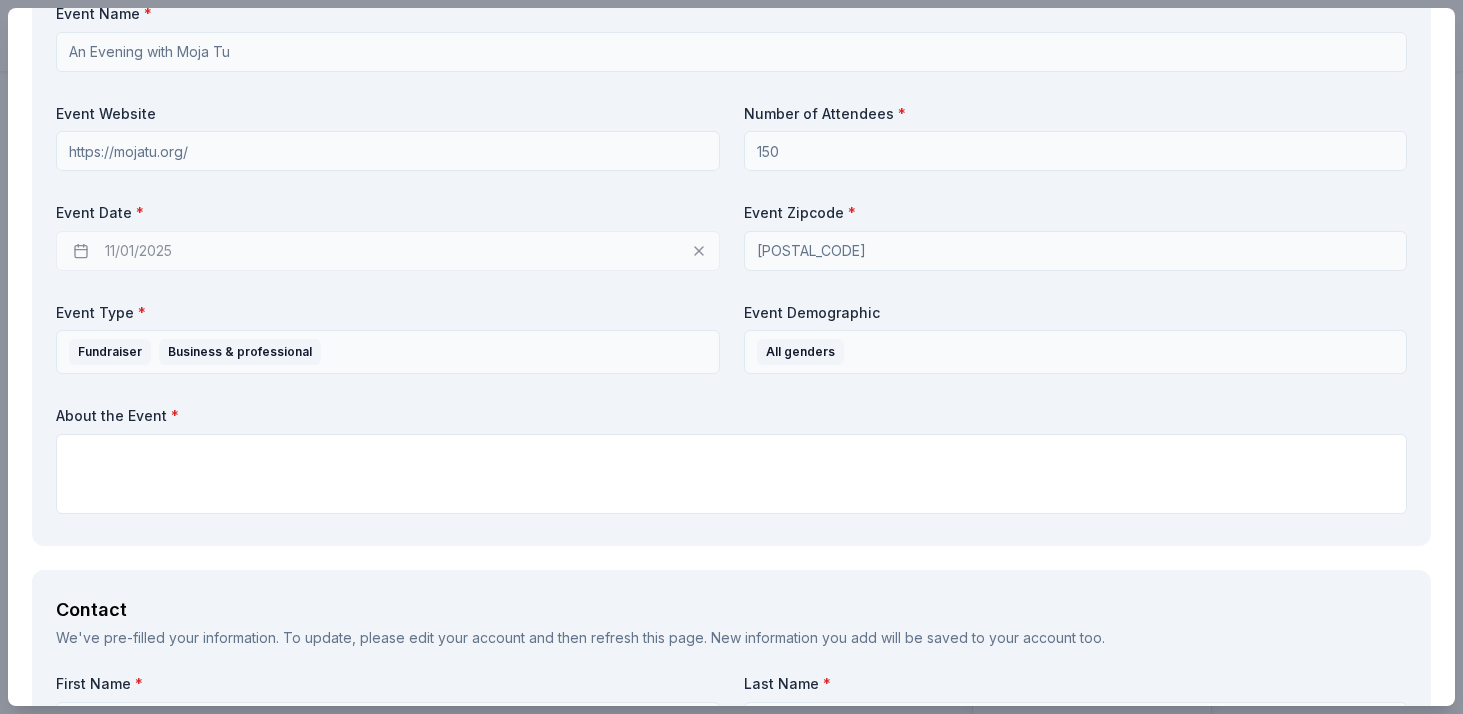 scroll, scrollTop: 1285, scrollLeft: 0, axis: vertical 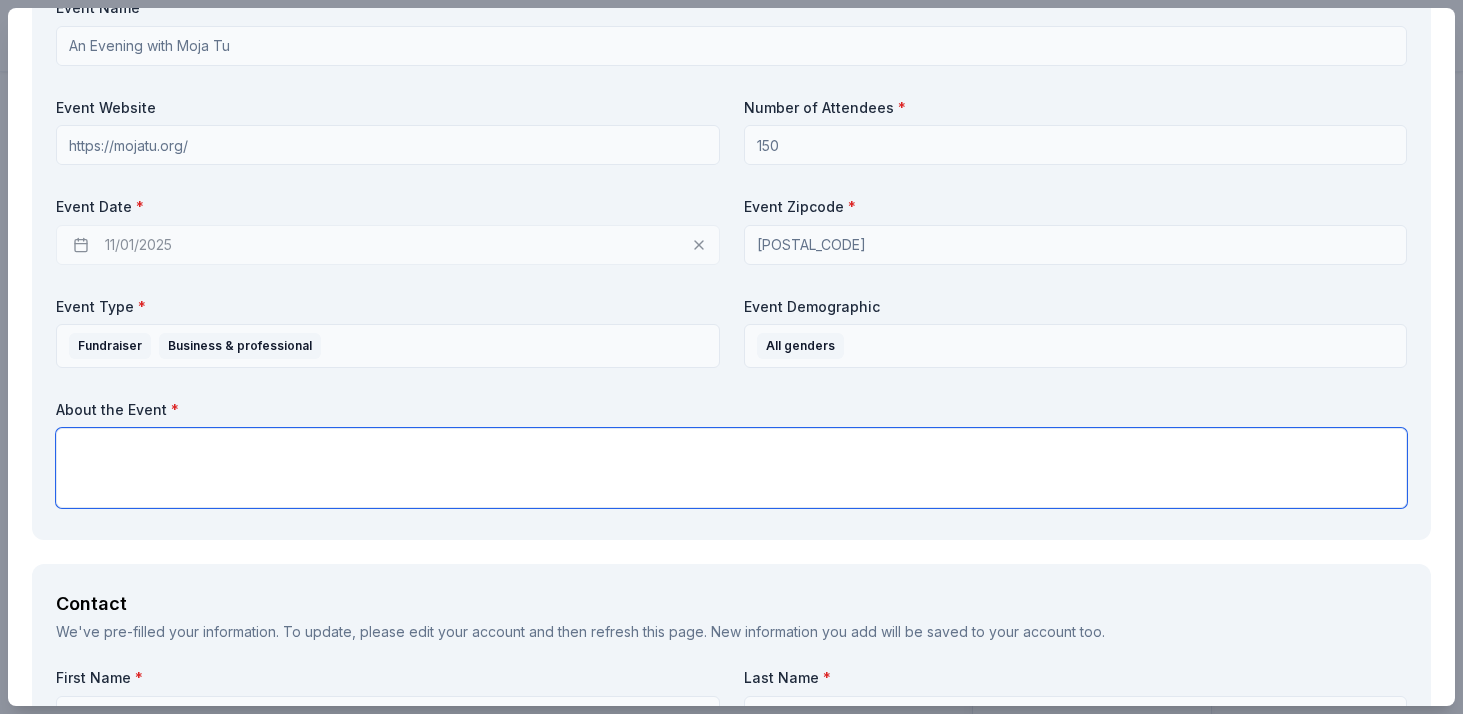 click at bounding box center (731, 468) 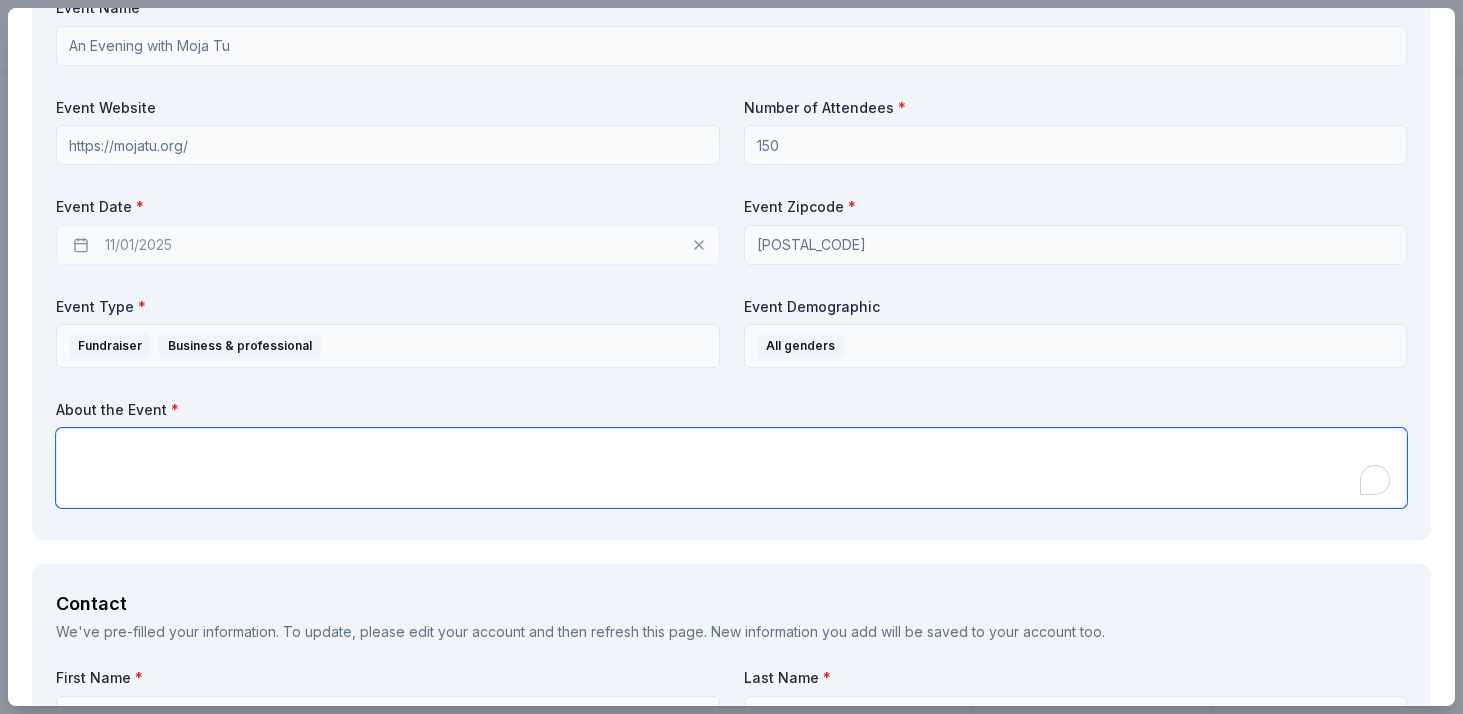 paste on "An Evening with Moja Tu is a heartfelt event that unites supporters, donors, and friends to celebrate the power of education. The evening includes inspiring student stories, exciting auction items, and ways to give back—all in support of Moja Tu’s mission to educate bright, deserving youth in Kenya." 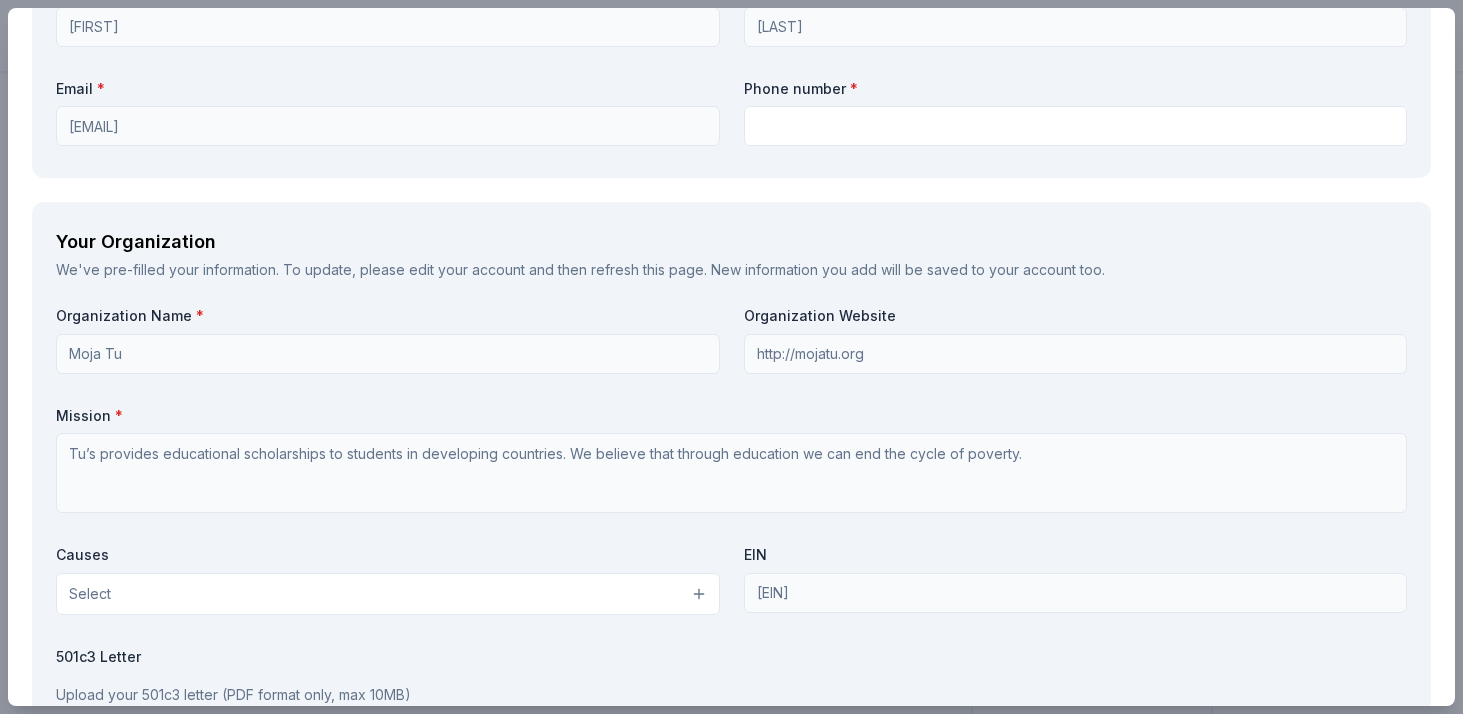 scroll, scrollTop: 1975, scrollLeft: 0, axis: vertical 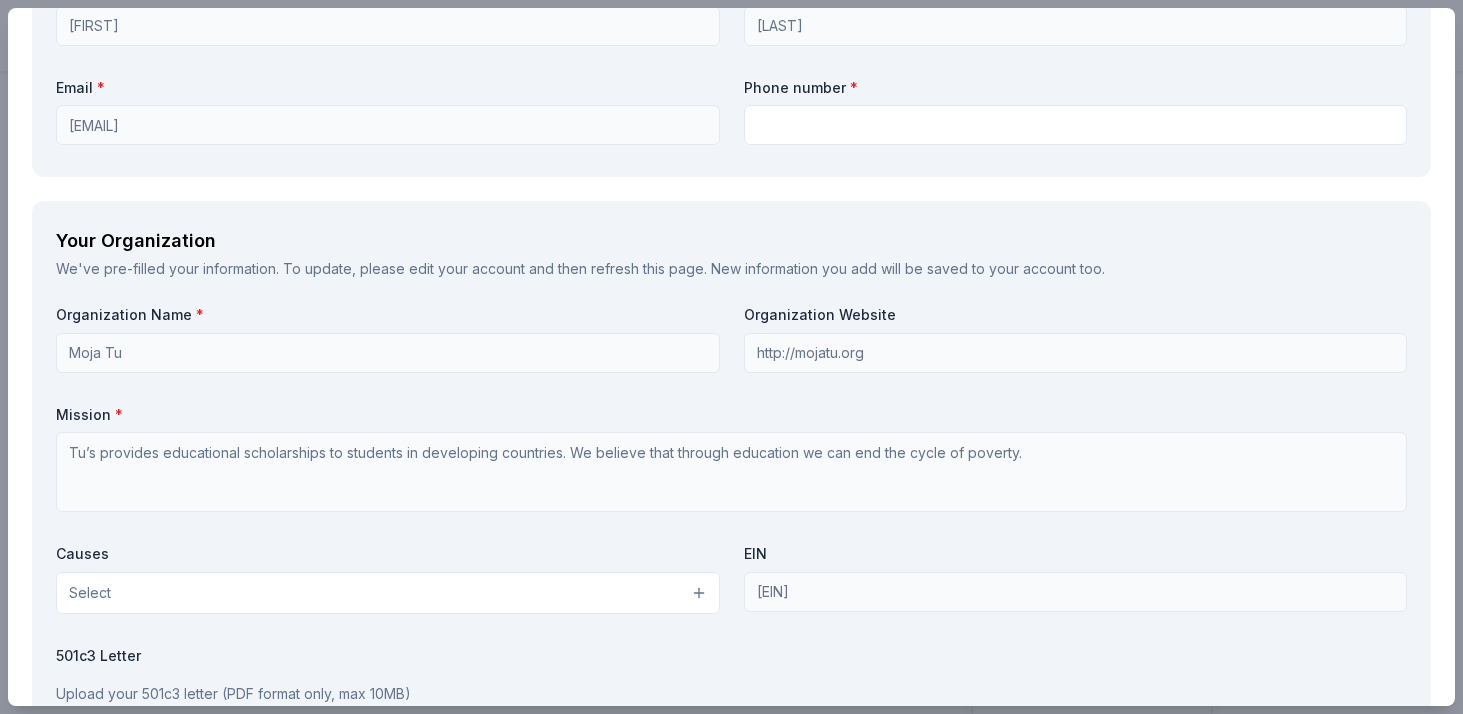 type on "An Evening with Moja Tu is a heartfelt event that unites supporters, donors, and friends to celebrate the power of education. The evening includes inspiring student stories, exciting auction items, and ways to give back—all in support of Moja Tu’s mission to educate bright, deserving youth in Kenya." 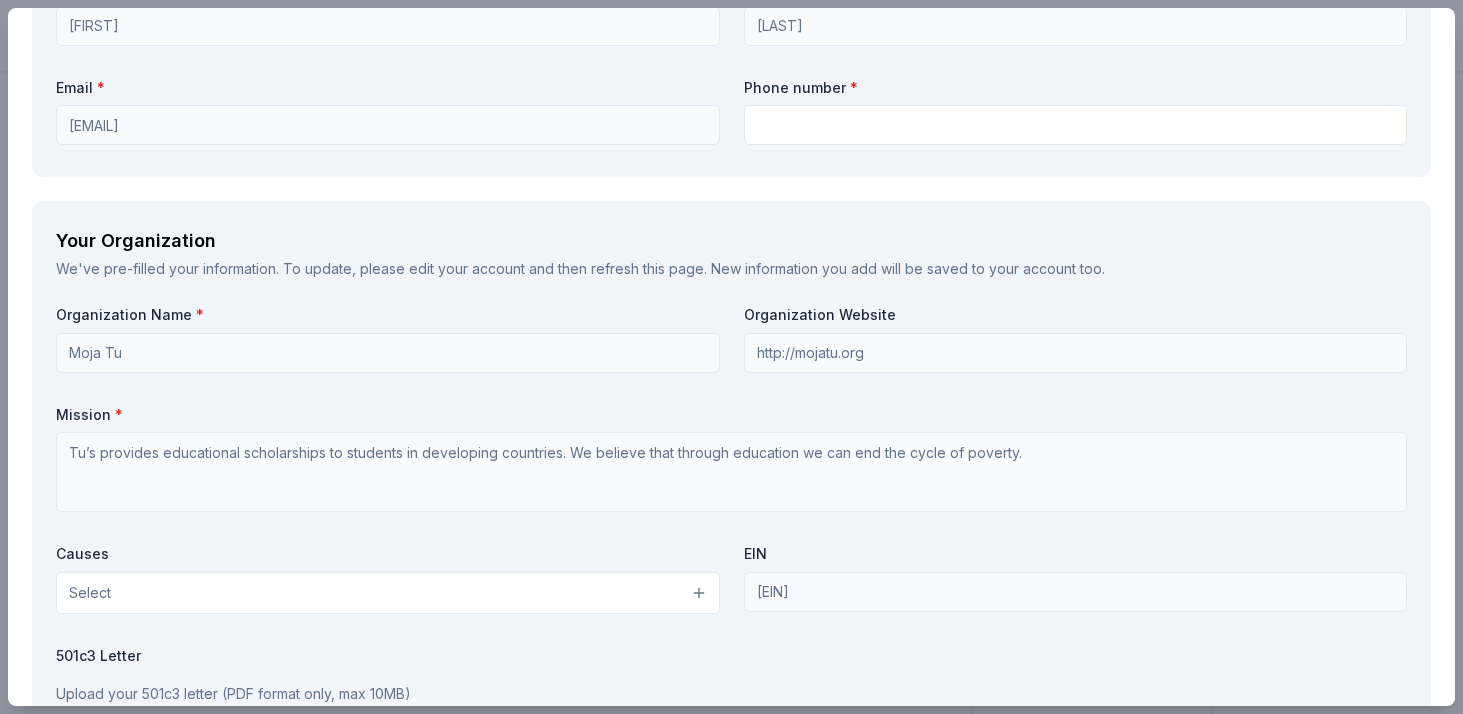 click on "Select" at bounding box center [388, 593] 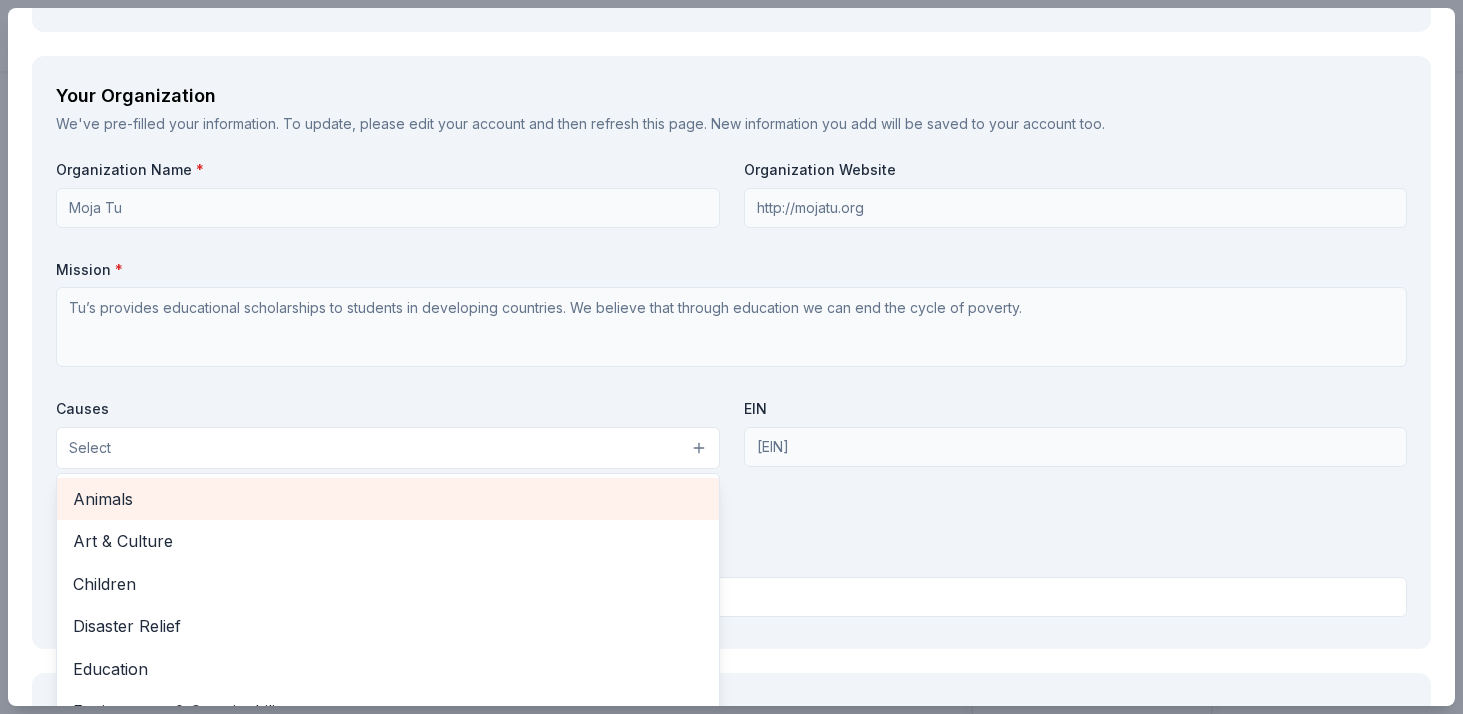 scroll, scrollTop: 2128, scrollLeft: 0, axis: vertical 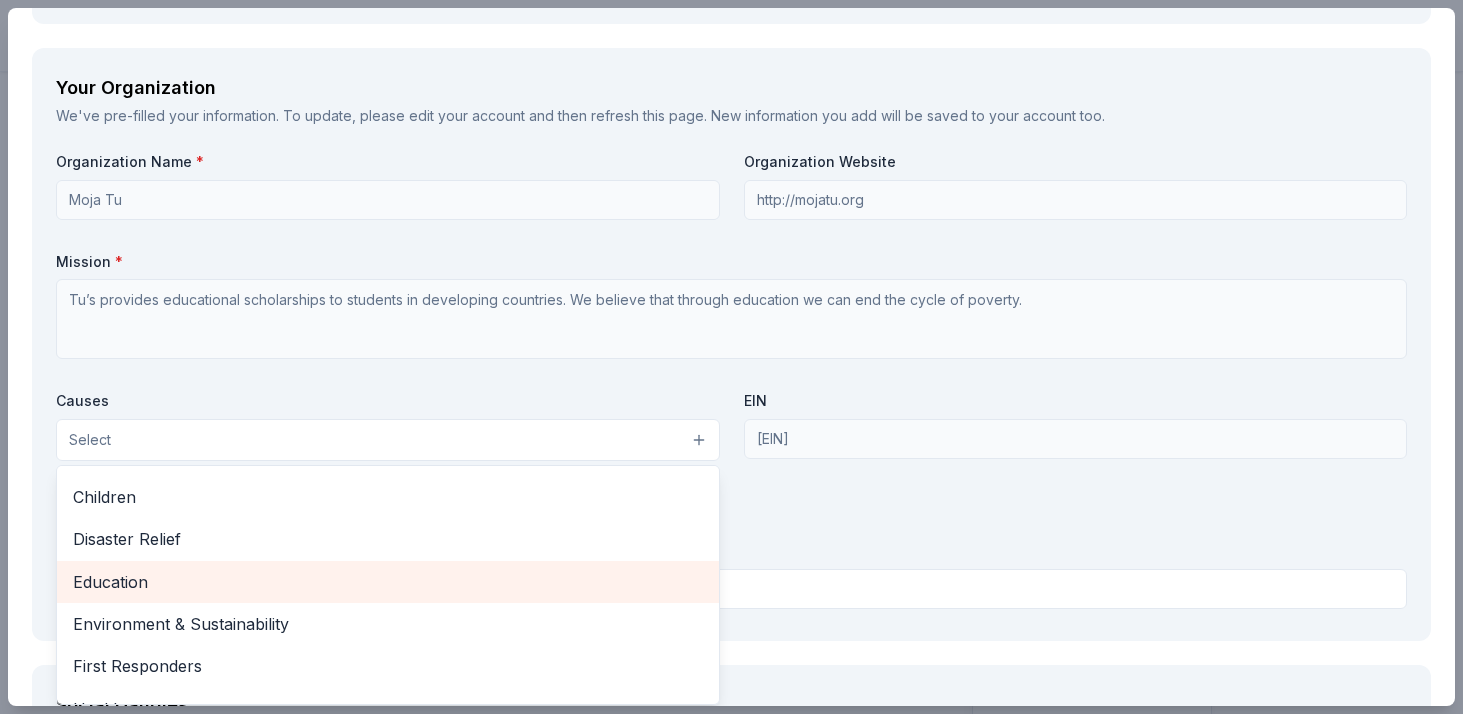 click on "Education" at bounding box center [388, 582] 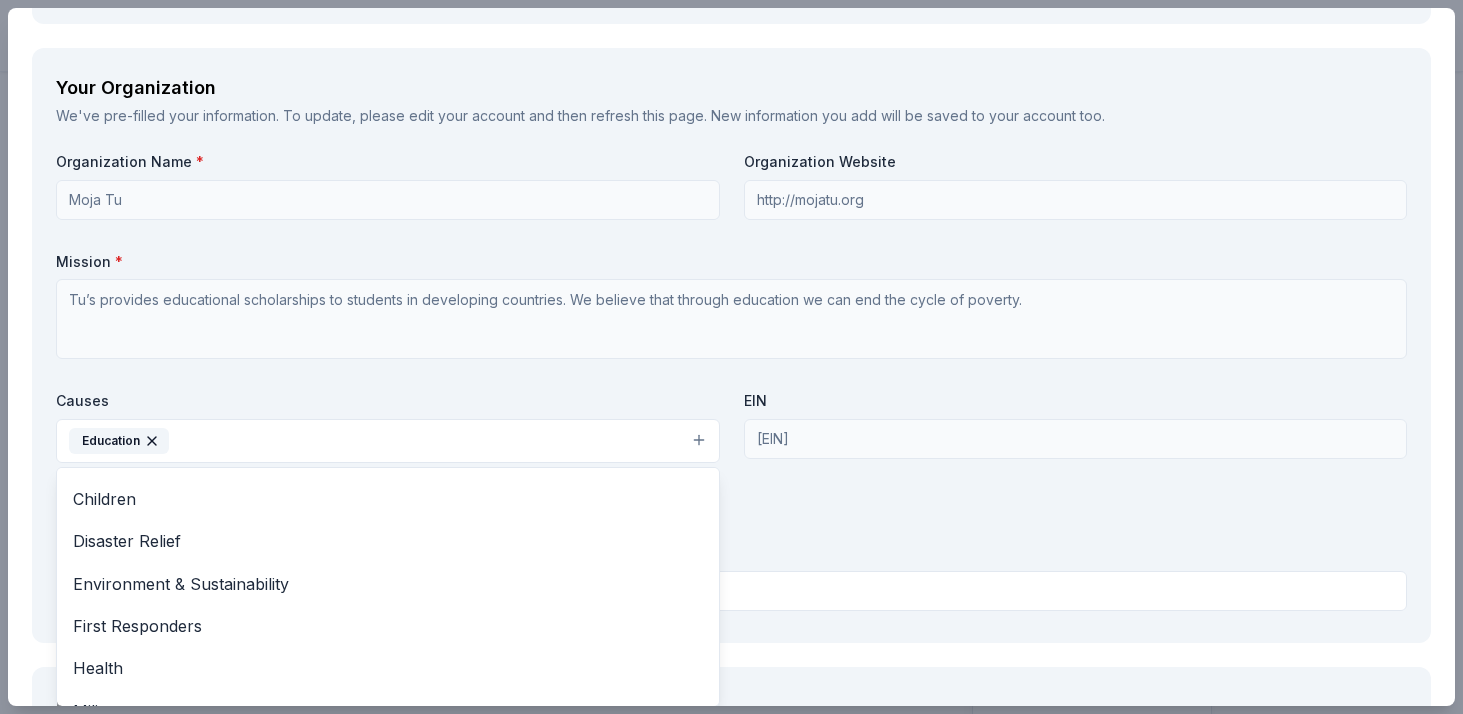 click on "Organization Name * Moja Tu Organization Website http://mojatu.org Mission * Tu’s provides educational scholarships to students in developing countries. We believe that through education we can end the cycle of poverty. Causes Education Animals Art & Culture Children Disaster Relief Environment & Sustainability First Responders Health Military Poverty & Hunger Social Justice Wellness & Fitness EIN 461860996 501c3 Letter Upload your 501c3 letter (PDF format only, max 10MB)" at bounding box center (731, 385) 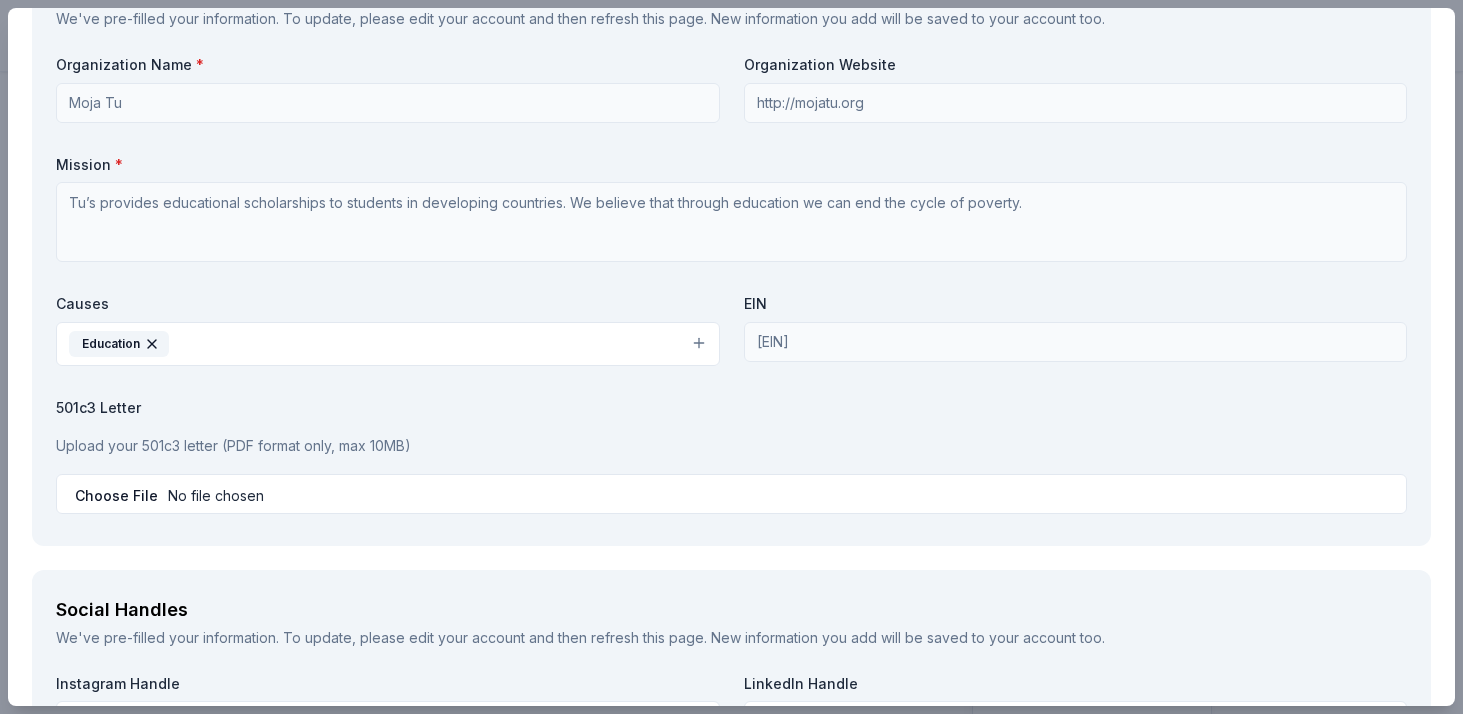 scroll, scrollTop: 2231, scrollLeft: 0, axis: vertical 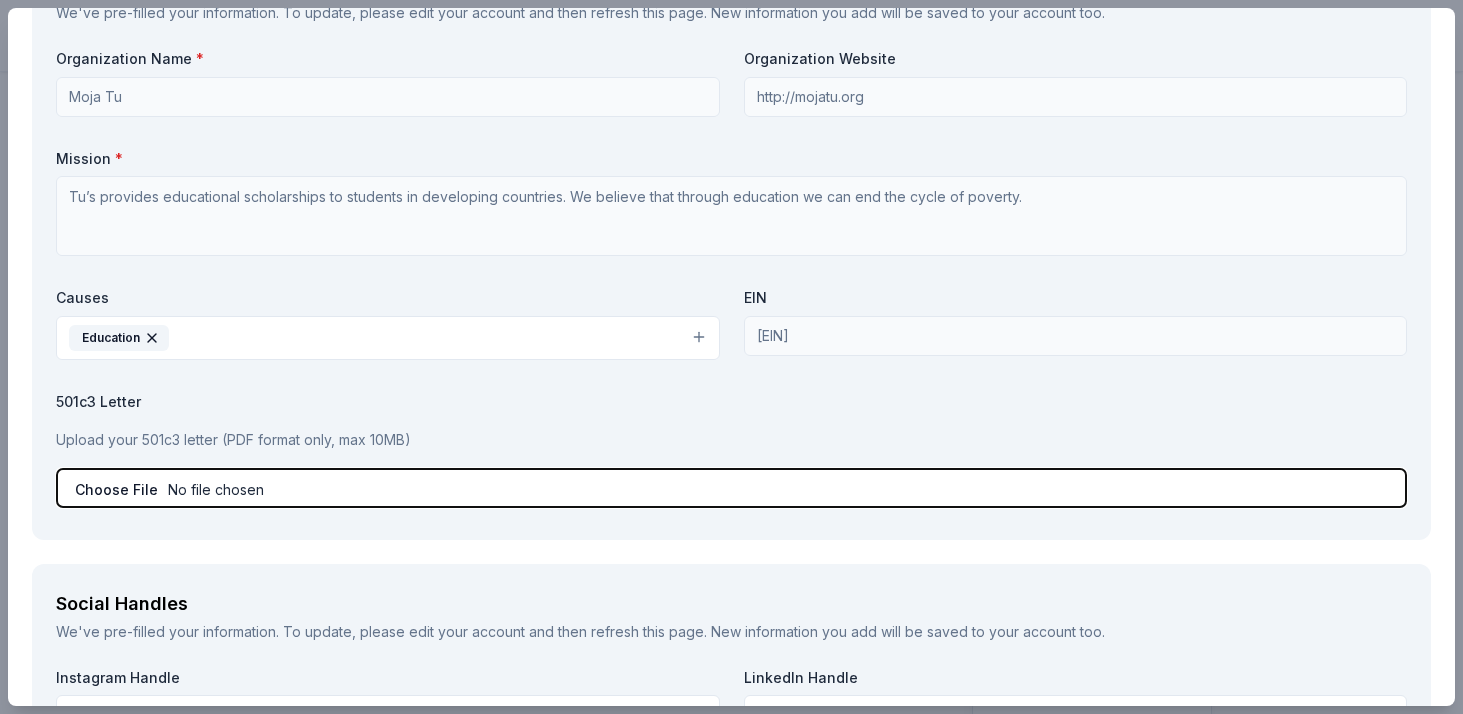 click at bounding box center (731, 488) 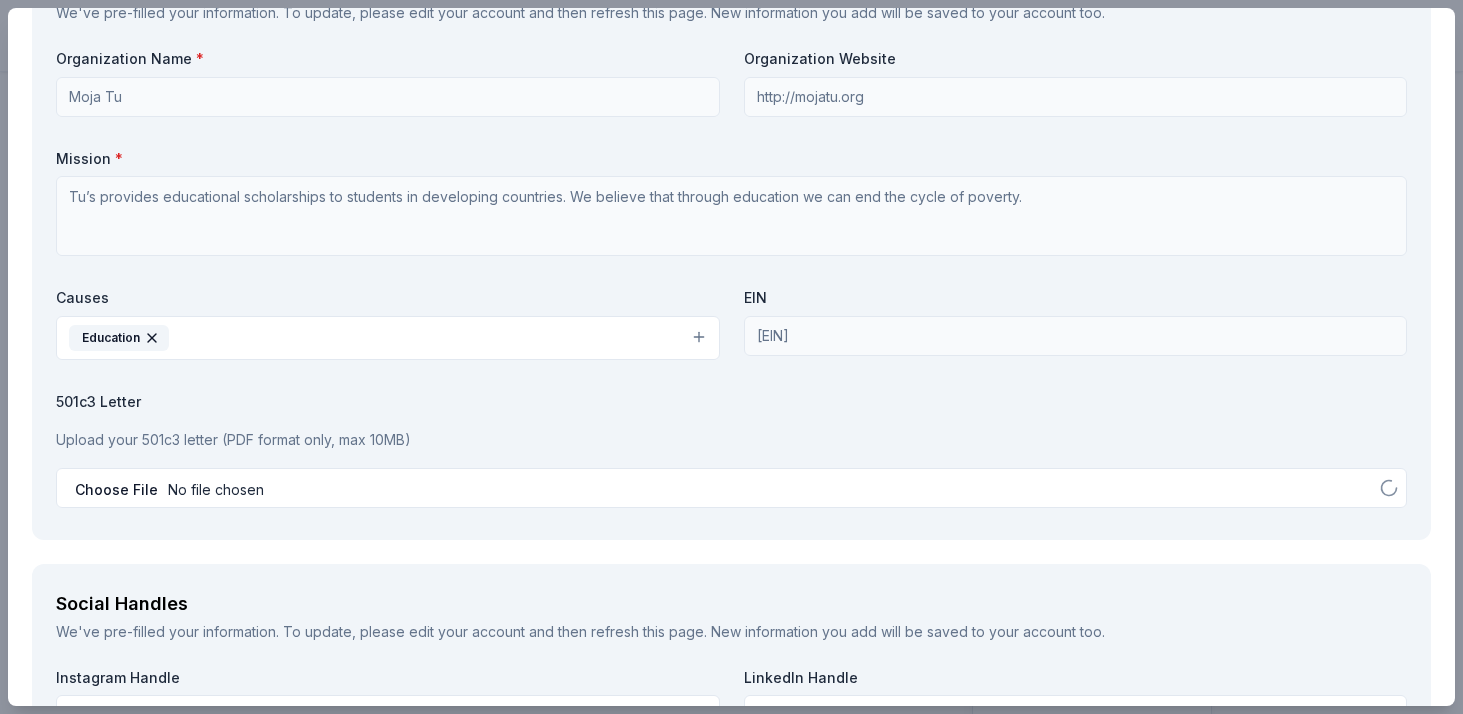 click on "Brand Requirements Before continuing the application, please read and check off to ensure that you are able to fulfill all the requirements to receive an in-kind donation. Terms and Conditions * By submitting this application, I agree to the following:
AF Travel Idea's charity rate for this package is €1.800 Euro (Retail value is €2.500 Euro). You’re free to sell it at any price above that and retain any excess proceeds for your fundraising.
If the package doesn’t sell at the auction, the charity has no further obligation aside from letting us know the event was unsuccessful. In that case, we’ll simply void the associated certificate number.
Once the auction closes successfully, we send an invoice to the nonprofit. The nonprofit pays us by bank transfer or credit card. Transaction commission is to be paid by the nonprofit.
I agree Request What are you requesting? * How many are you requesting? * 1 How will the product be used? * Live auction Silent auction Live auction *" at bounding box center [731, -452] 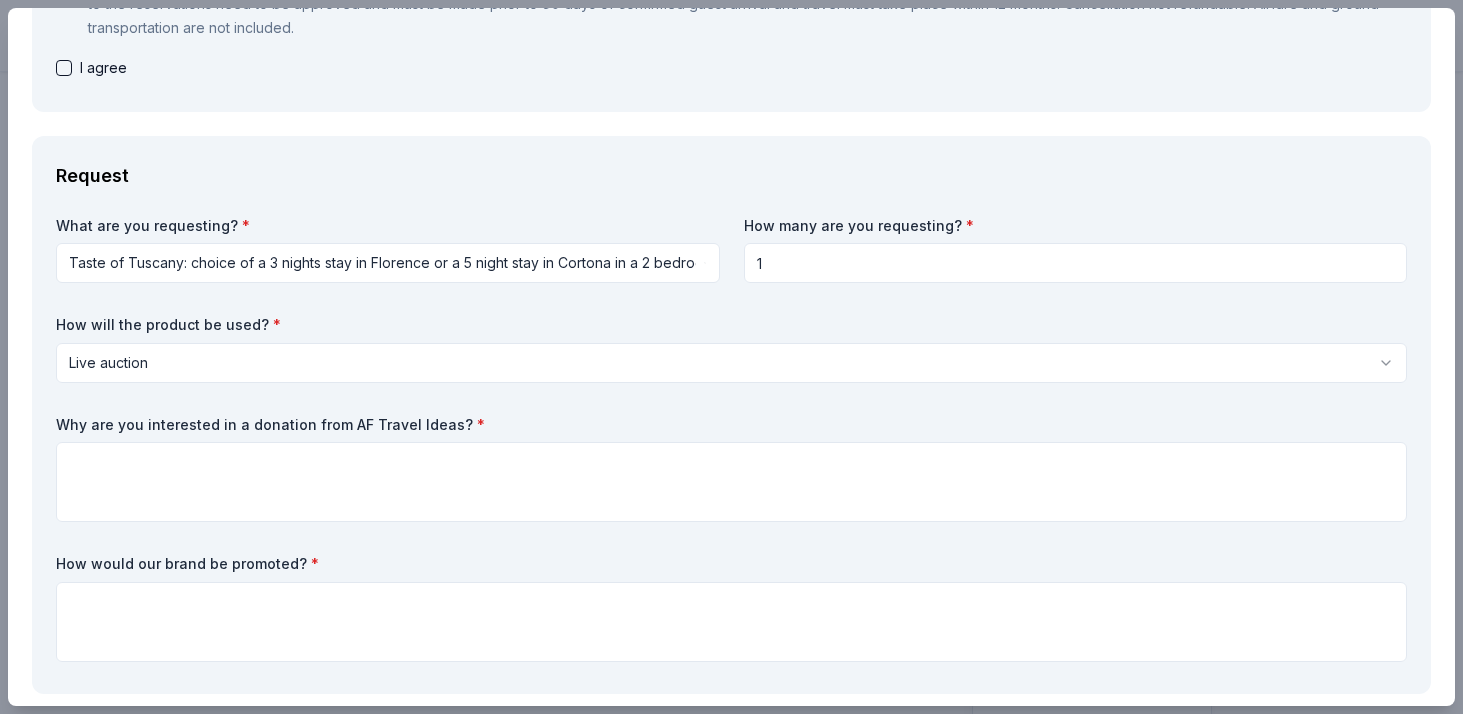 scroll, scrollTop: 471, scrollLeft: 0, axis: vertical 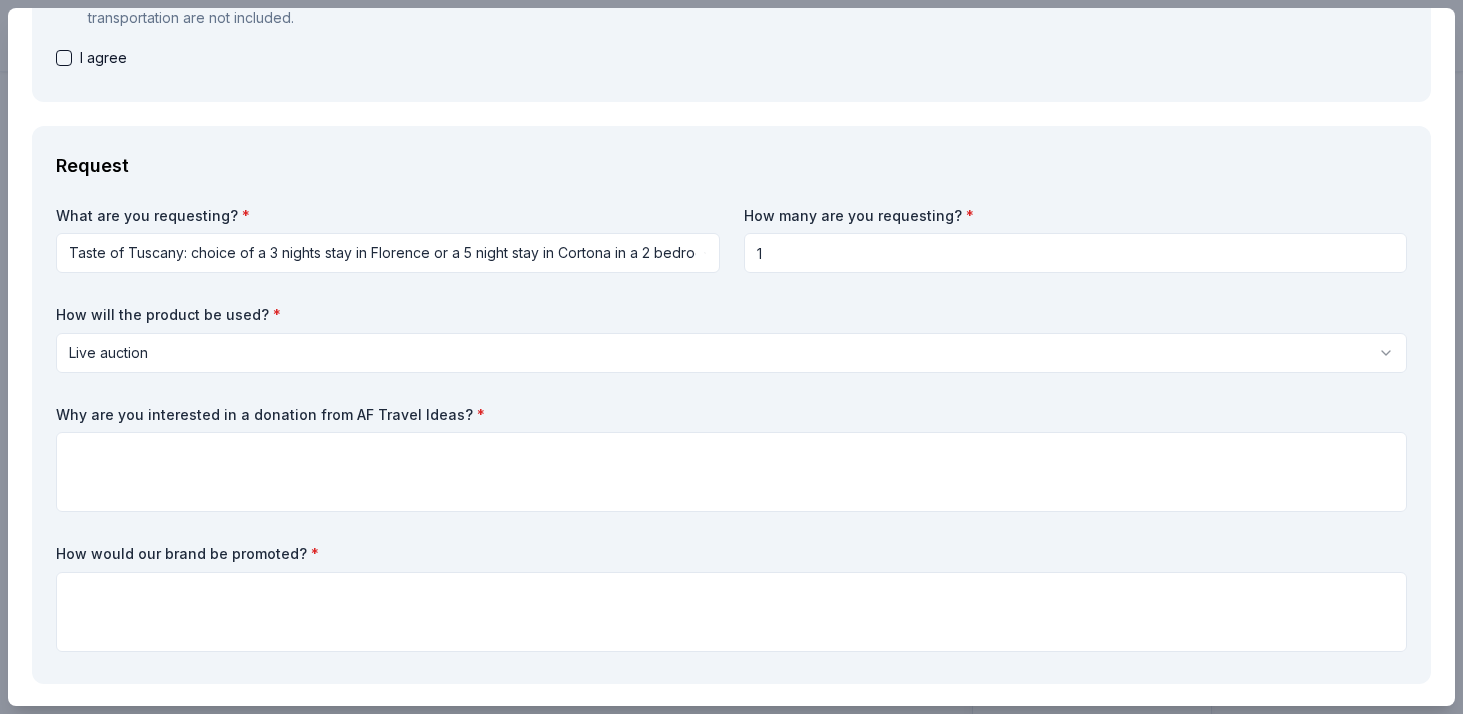 drag, startPoint x: 450, startPoint y: 415, endPoint x: 60, endPoint y: 426, distance: 390.1551 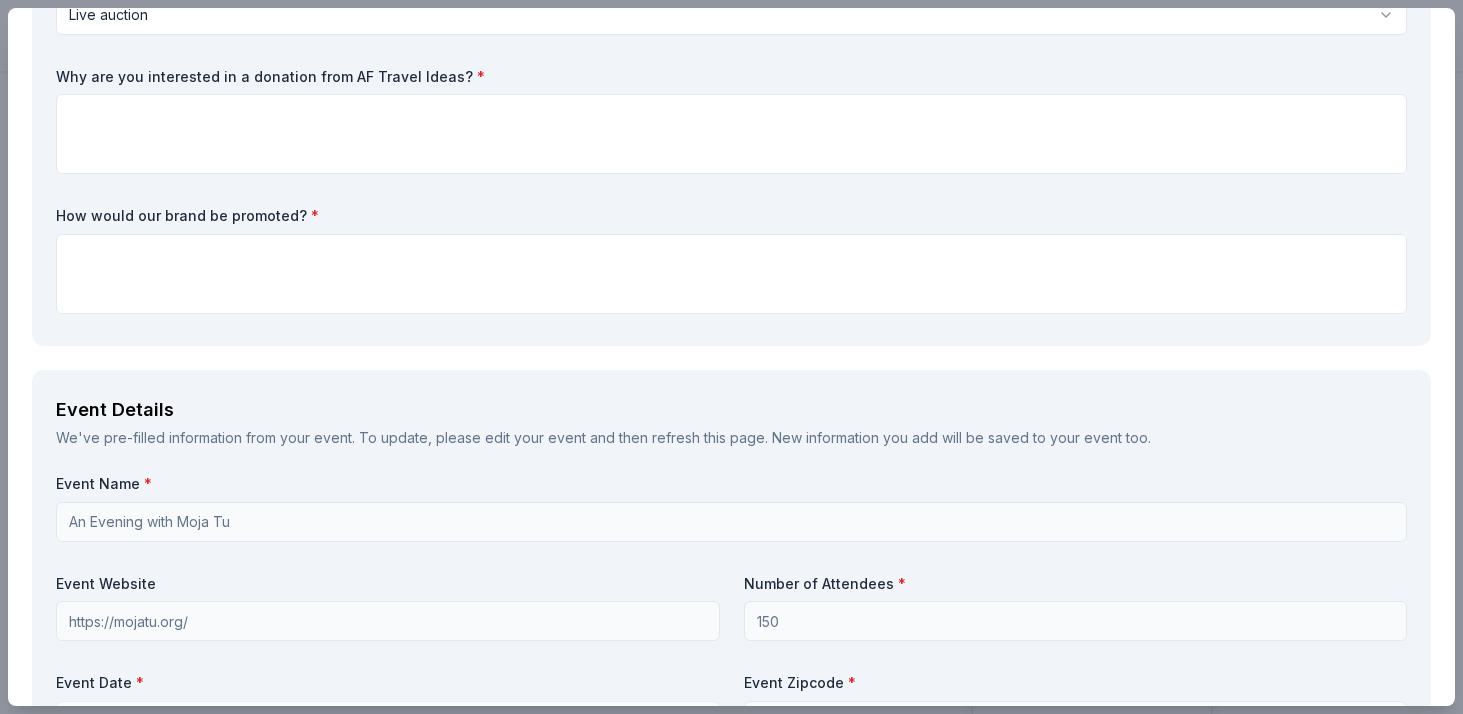 scroll, scrollTop: 623, scrollLeft: 0, axis: vertical 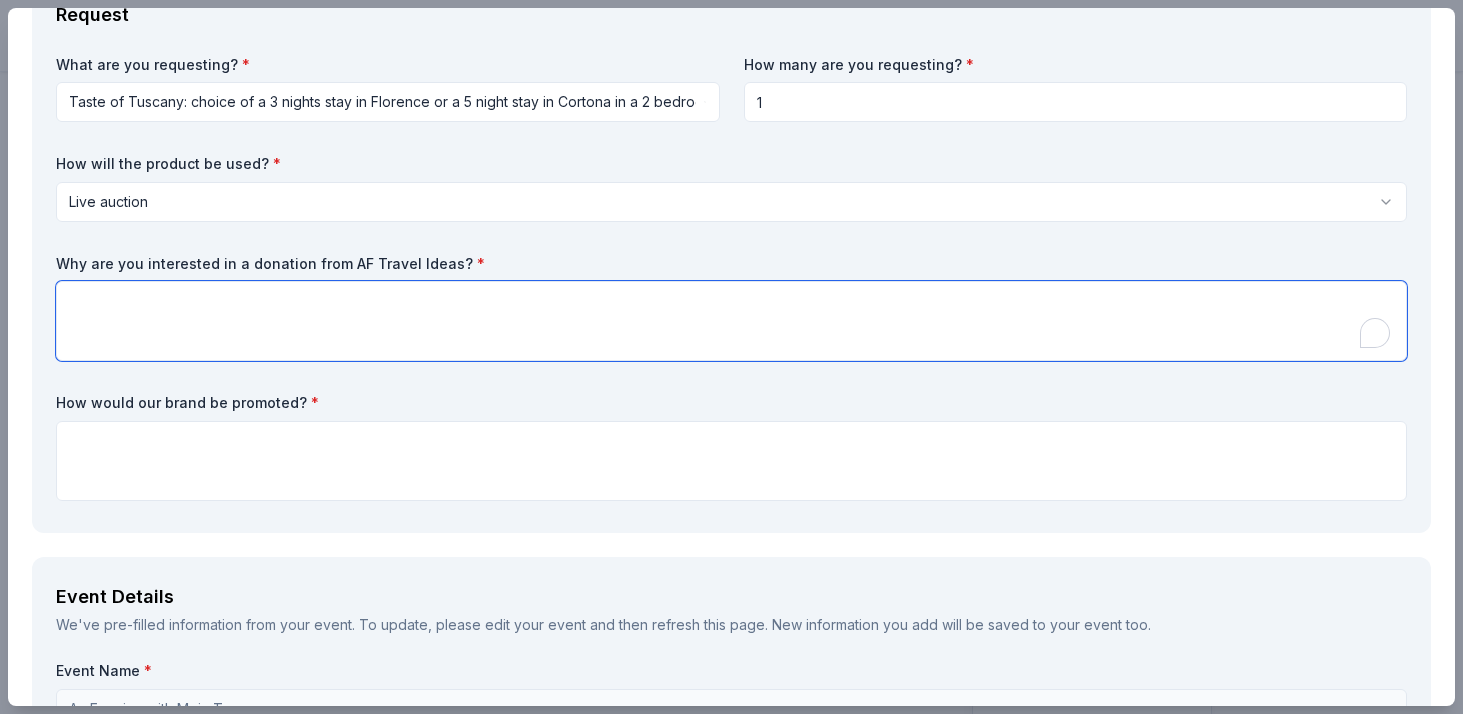 click at bounding box center [731, 321] 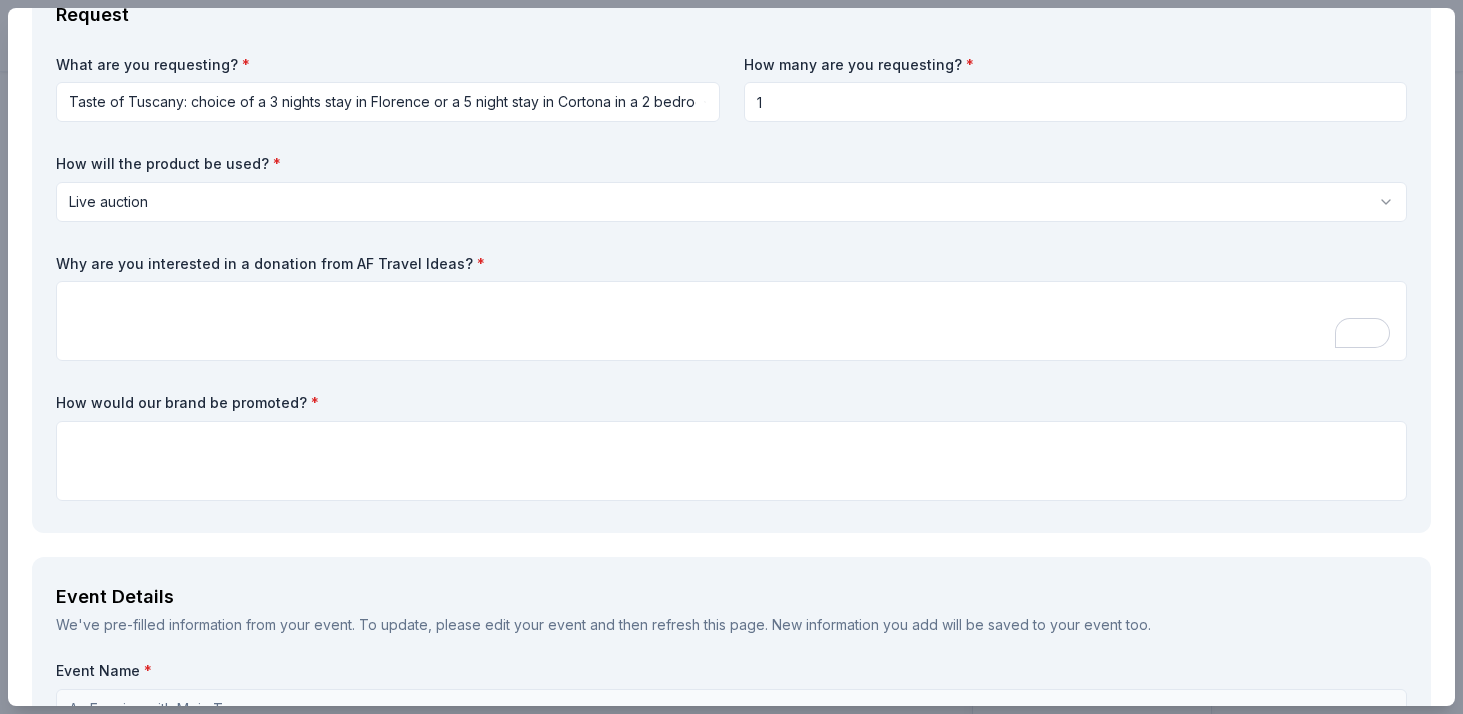 click on "Why are you interested in a donation from AF Travel Ideas? *" at bounding box center [731, 264] 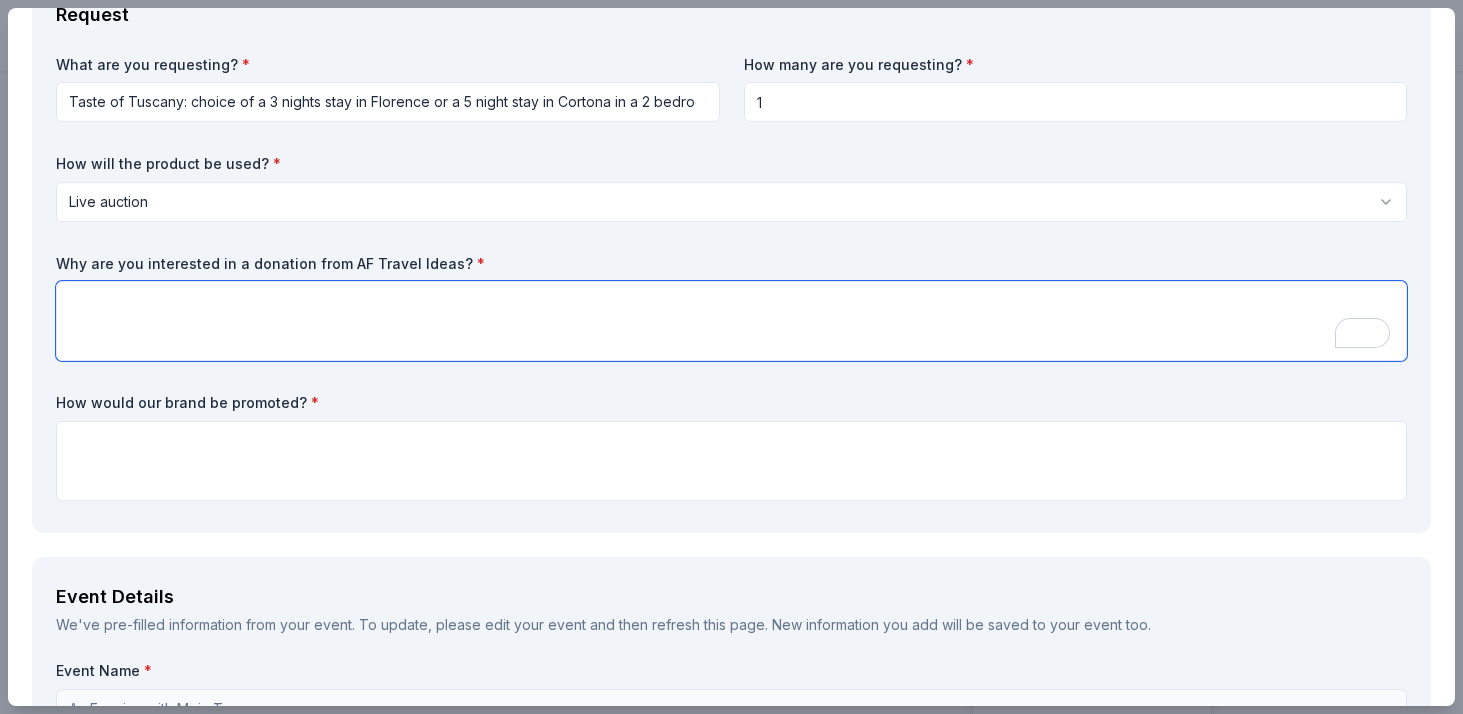 click at bounding box center [731, 321] 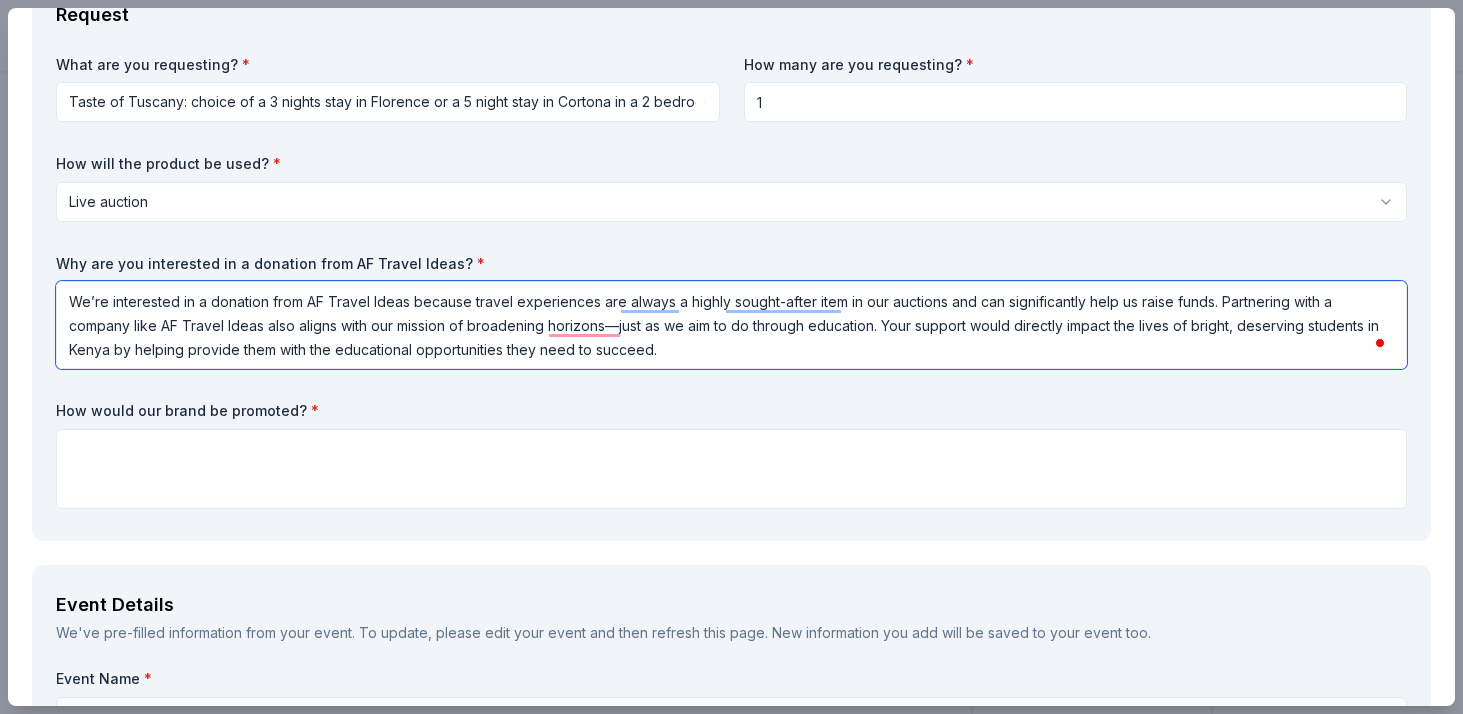 type on "We’re interested in a donation from AF Travel Ideas because travel experiences are always a highly sought-after item in our auctions and can significantly help us raise funds. Partnering with a company like AF Travel Ideas also aligns with our mission of broadening horizons—just as we aim to do through education. Your support would directly impact the lives of bright, deserving students in Kenya by helping provide them with the educational opportunities they need to succeed." 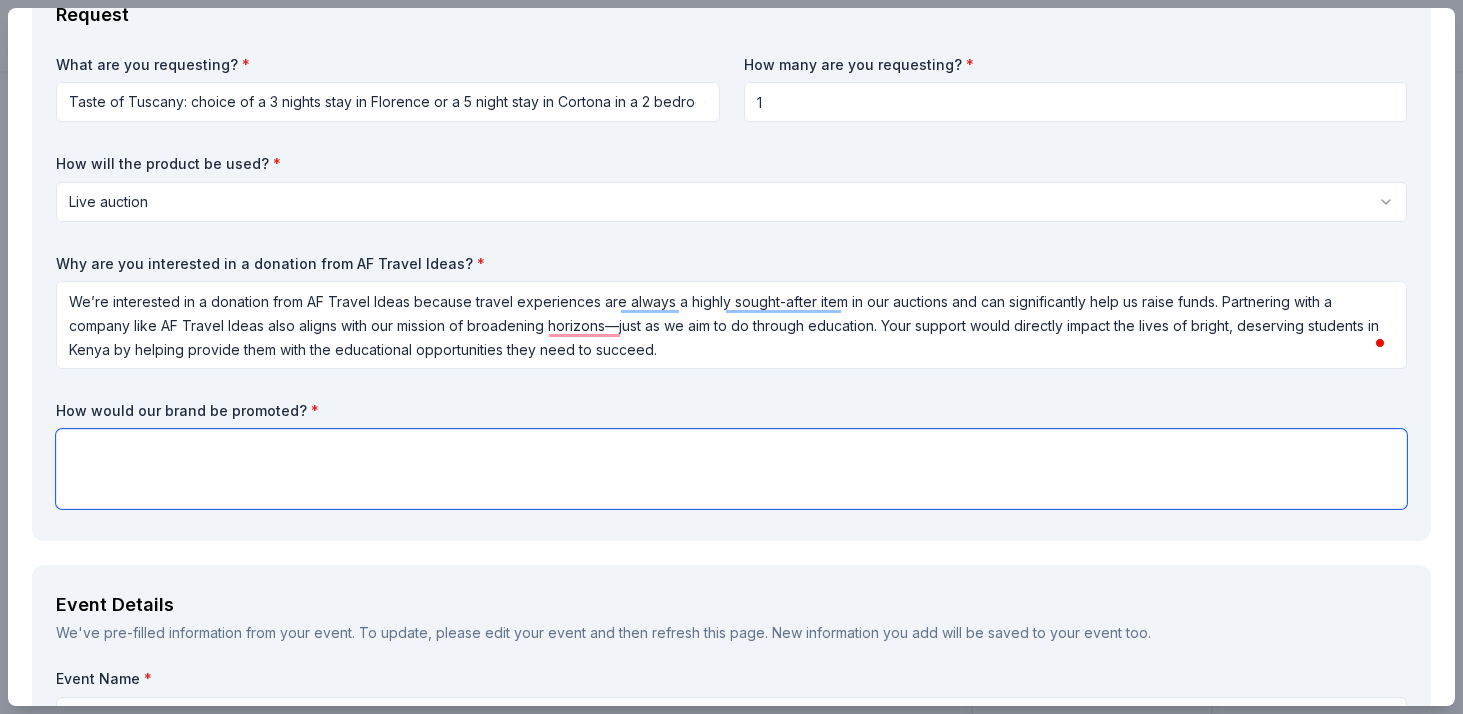 click at bounding box center (731, 469) 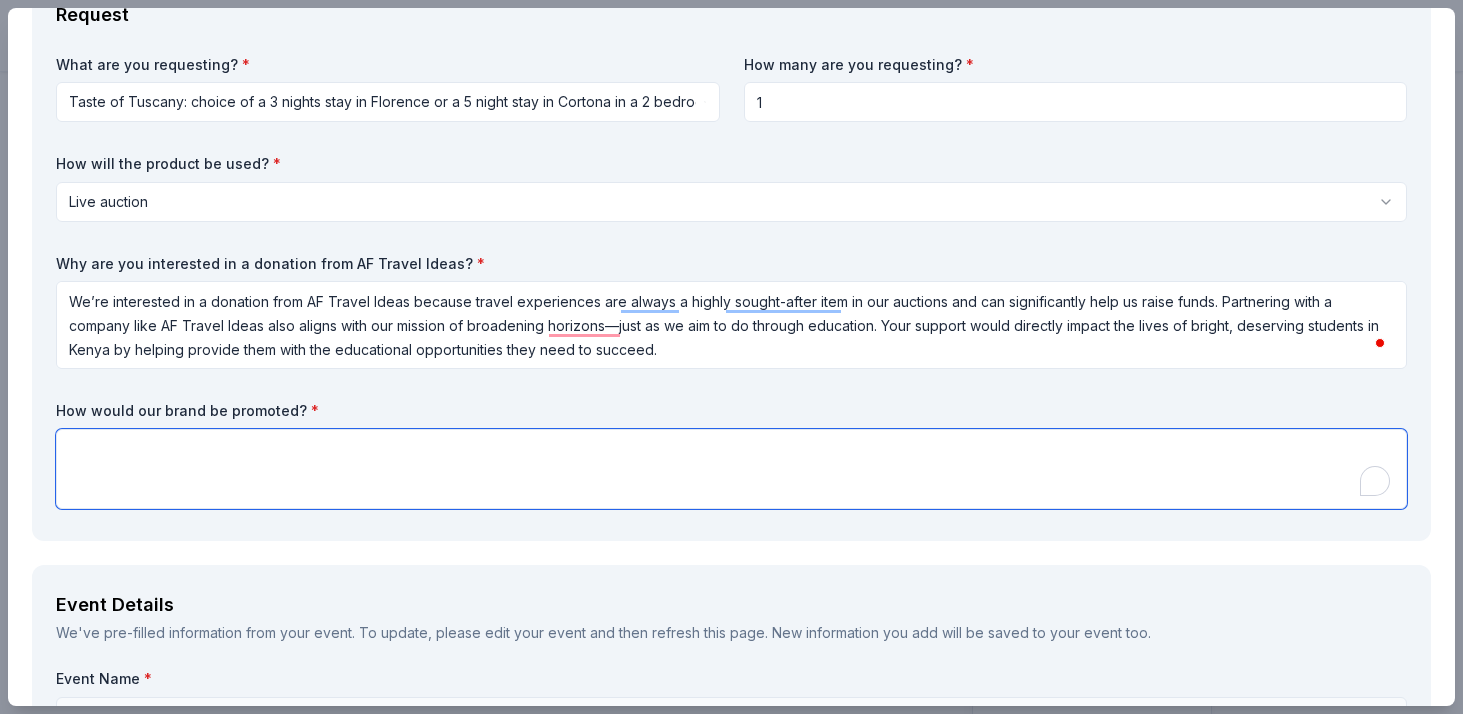 click at bounding box center [731, 469] 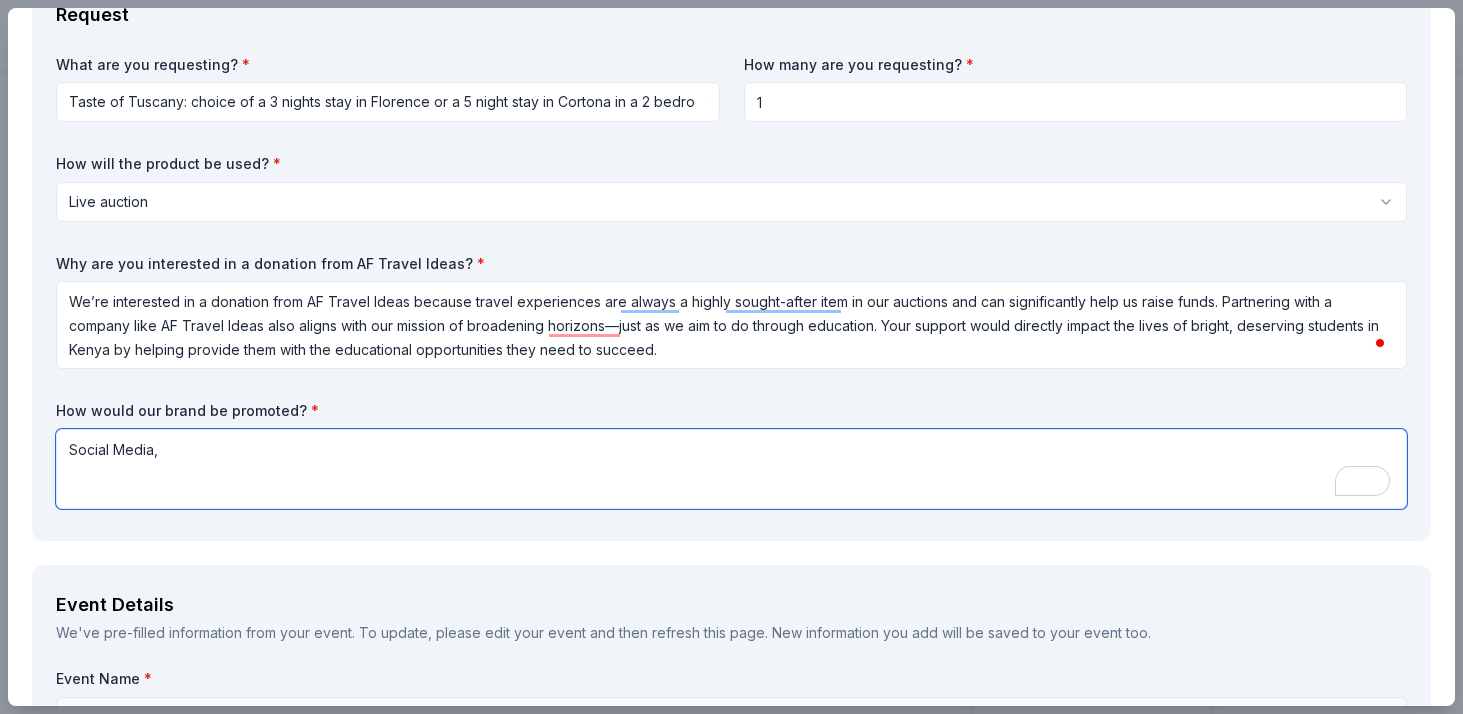 paste on "Event Website" 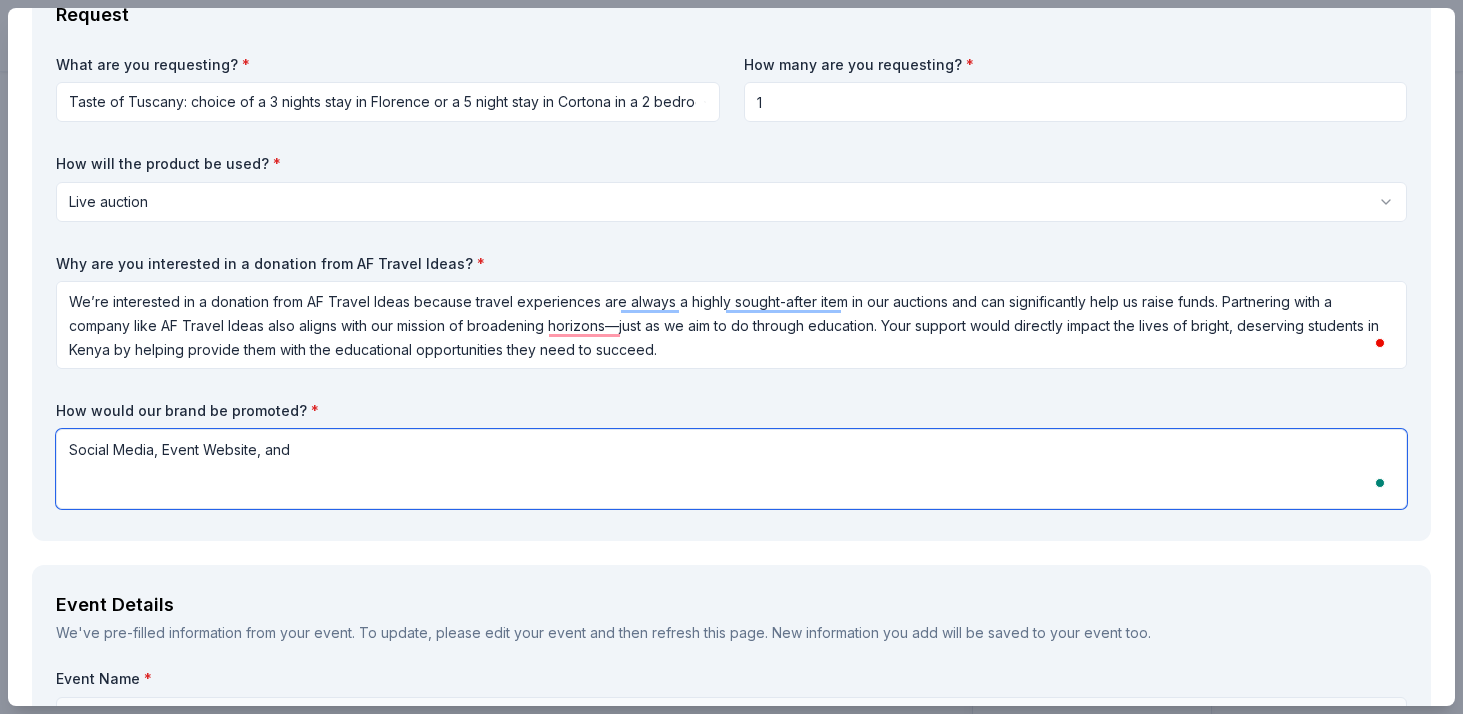 paste on "Verbal Acknowledgment:" 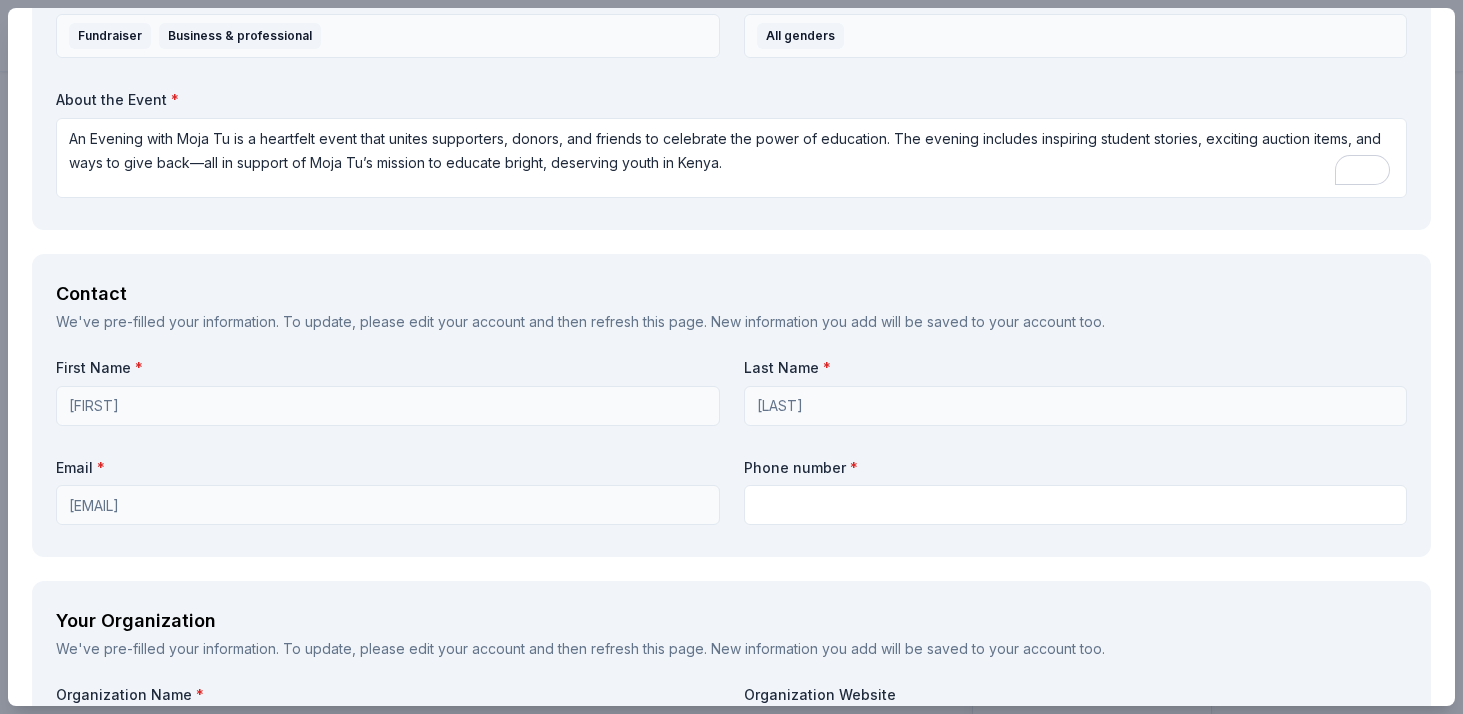 scroll, scrollTop: 1821, scrollLeft: 0, axis: vertical 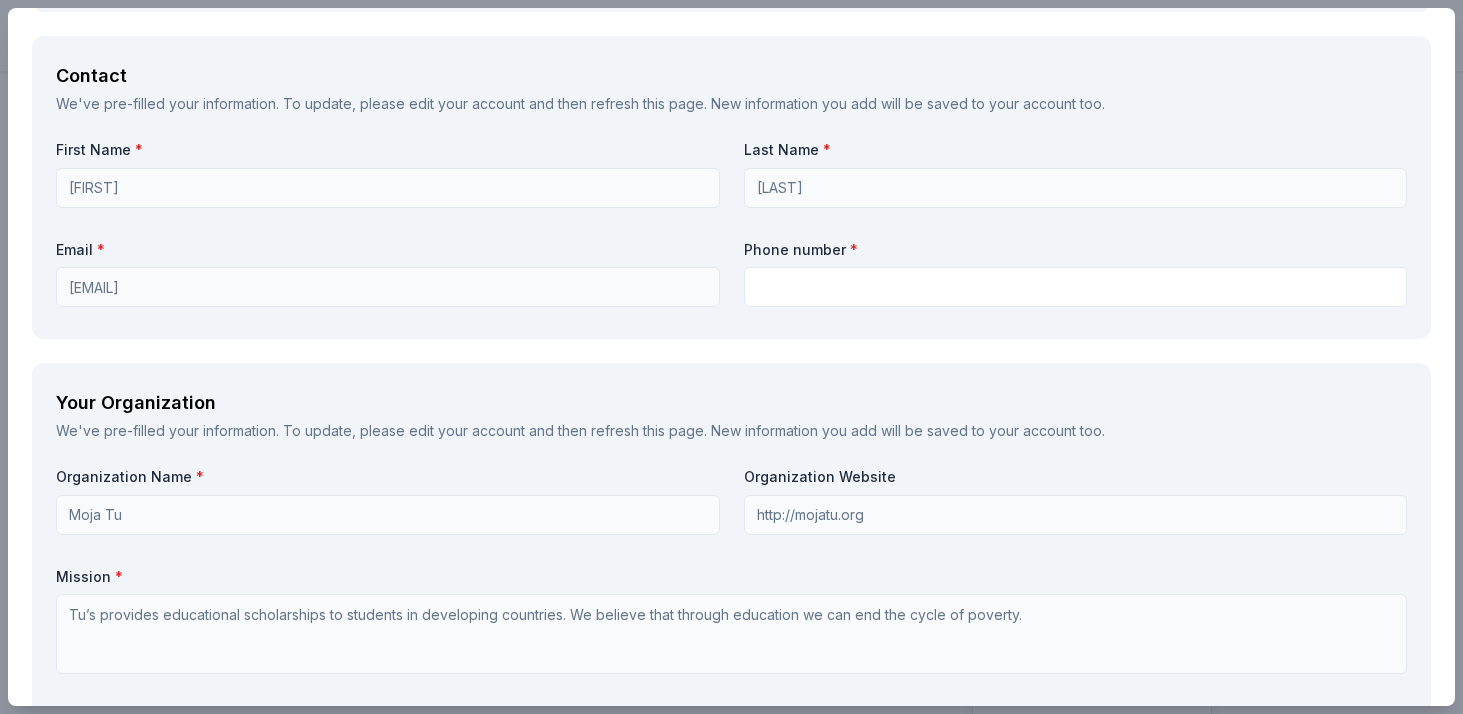 type on "Social Media, Event Website, and Verbal Acknowledgment" 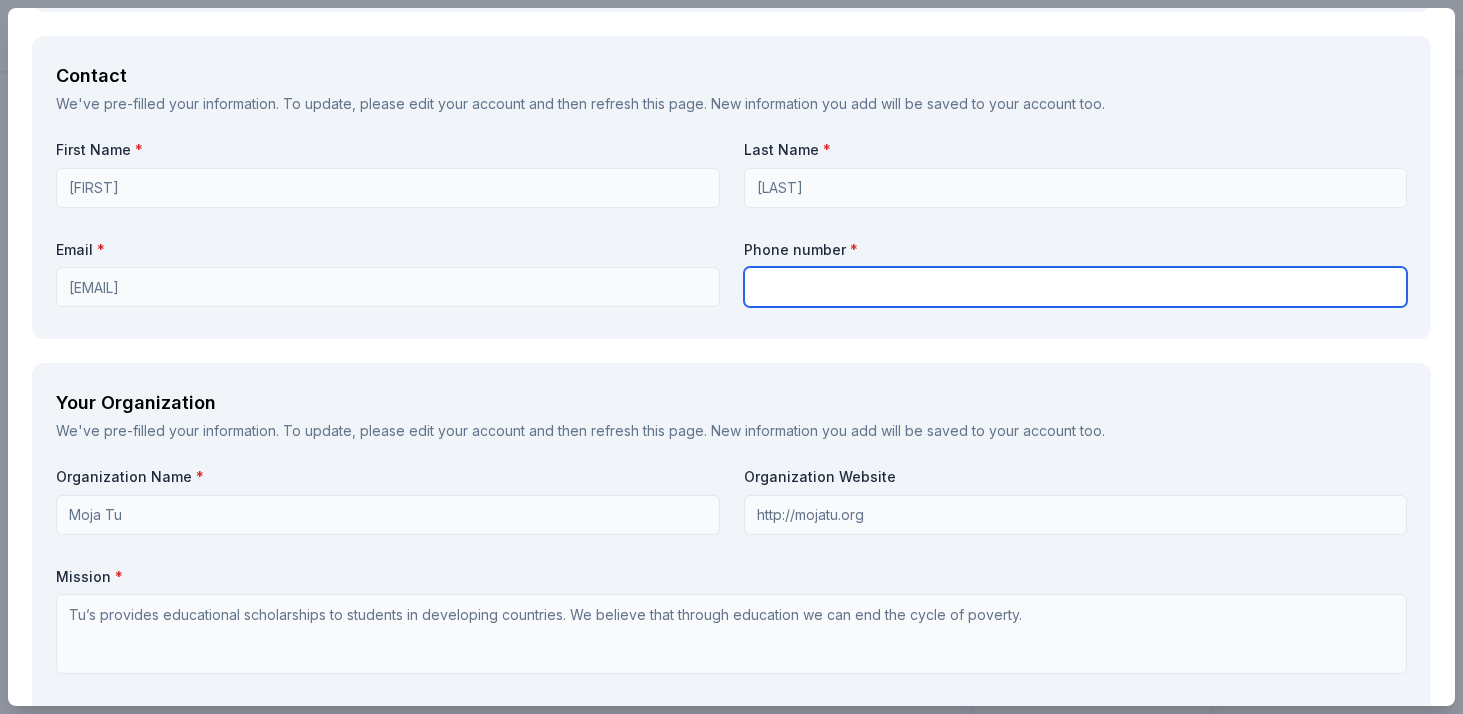 click at bounding box center [1076, 287] 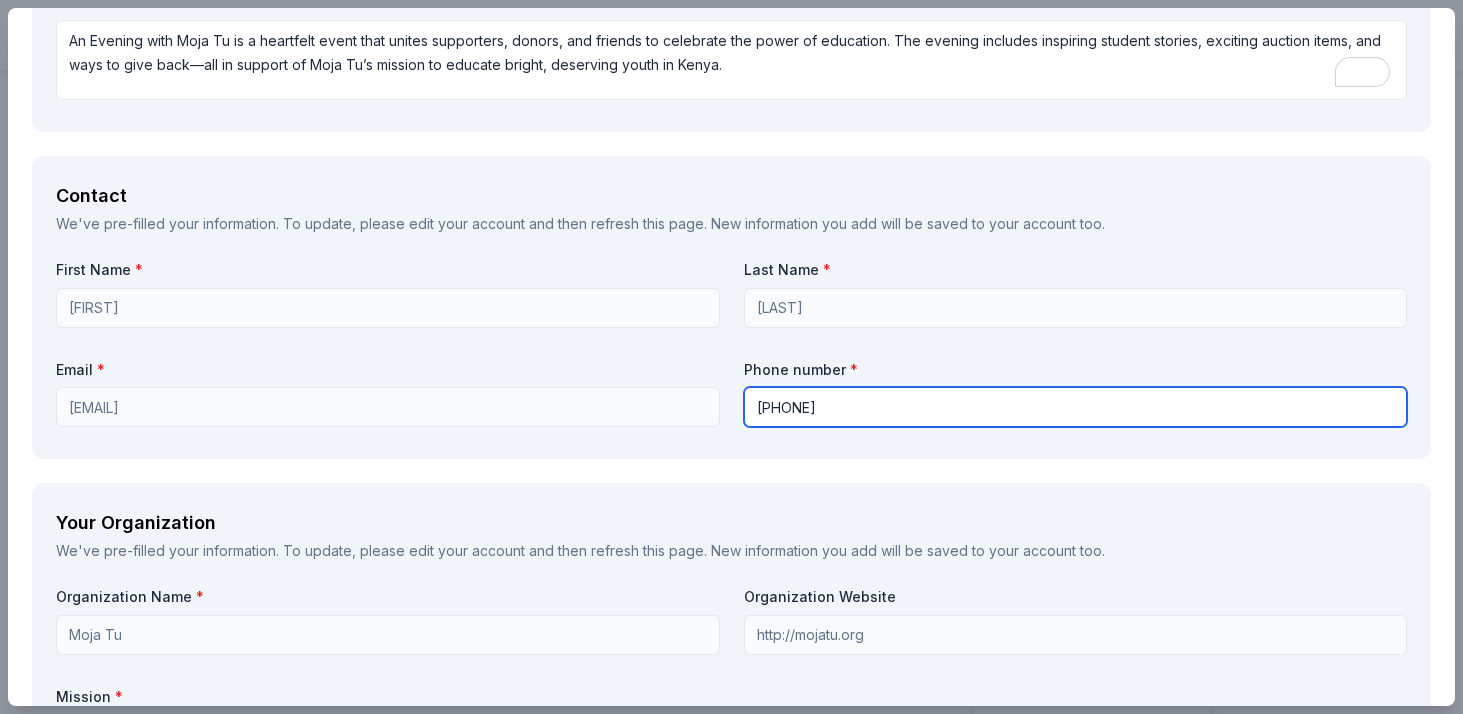 scroll, scrollTop: 1551, scrollLeft: 0, axis: vertical 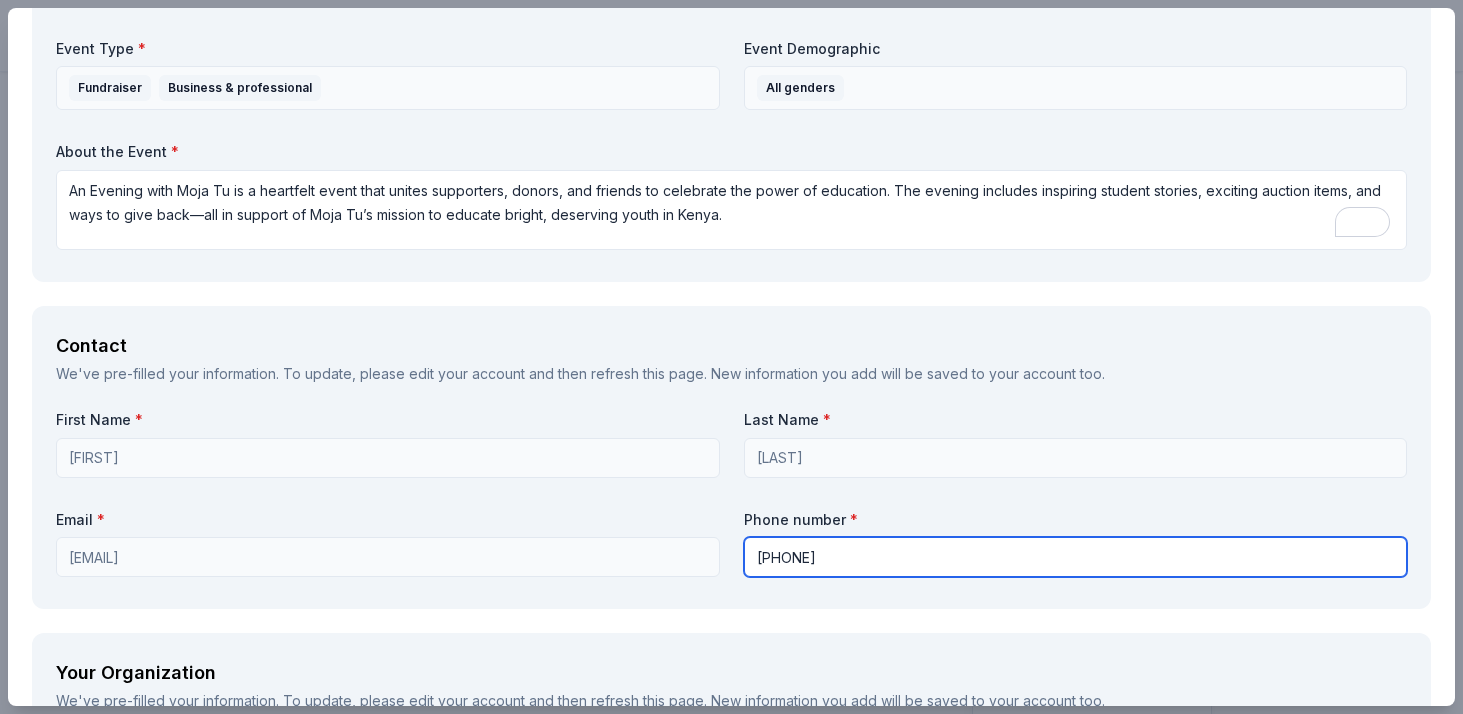 type on "5126354493" 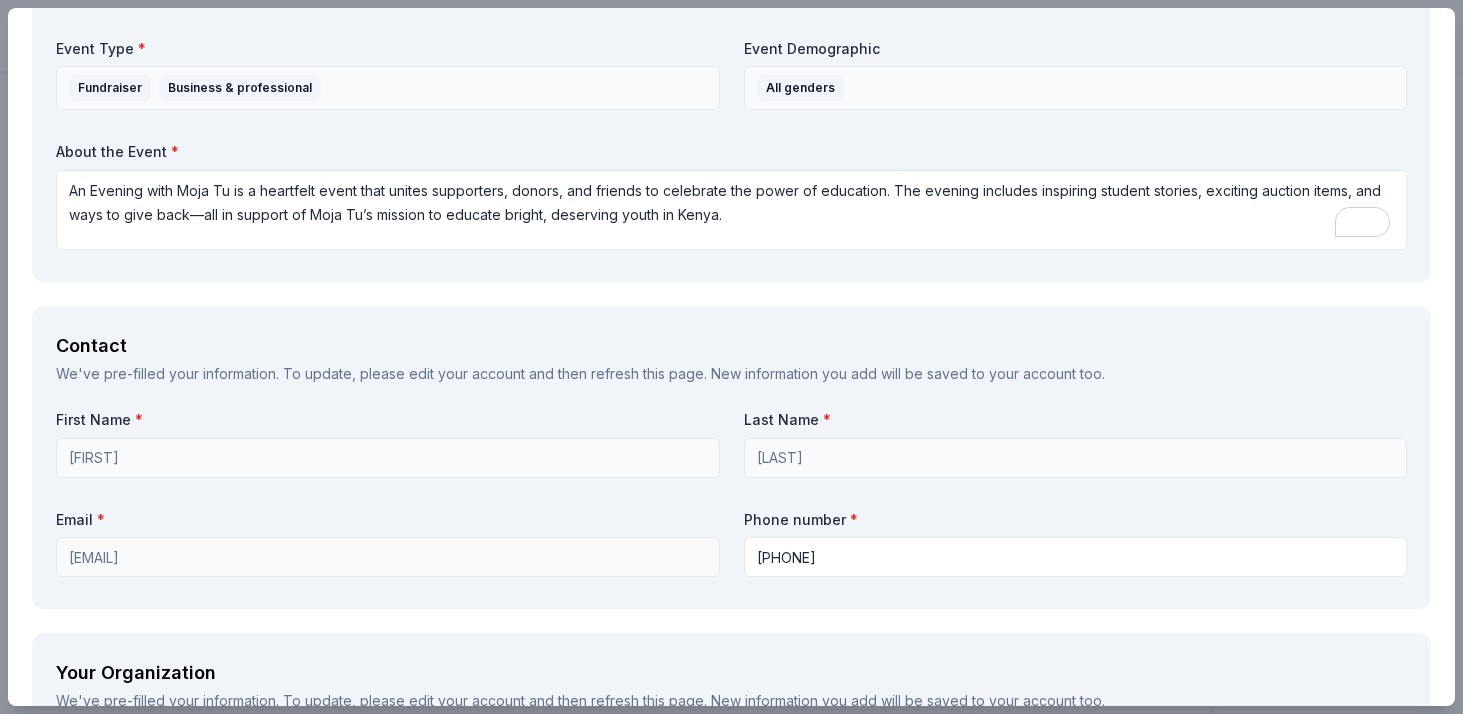 click on "Contact We've pre-filled your information. To update, please   edit your account   and then refresh this page. New information you add will be saved to your account too. First Name * Kendra Last Name * Porter Email * kendra@nuclavis.com Phone number * 5126354493" at bounding box center [731, 457] 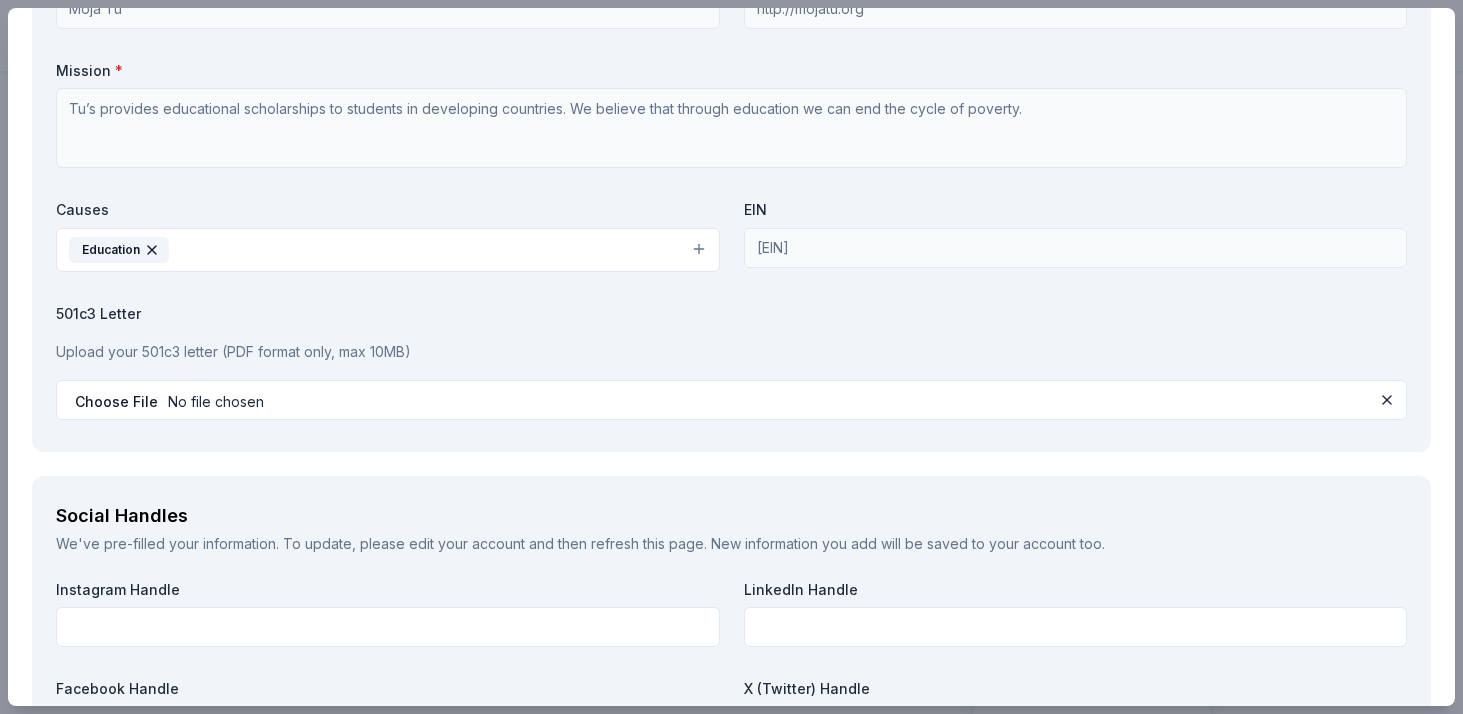 scroll, scrollTop: 2747, scrollLeft: 0, axis: vertical 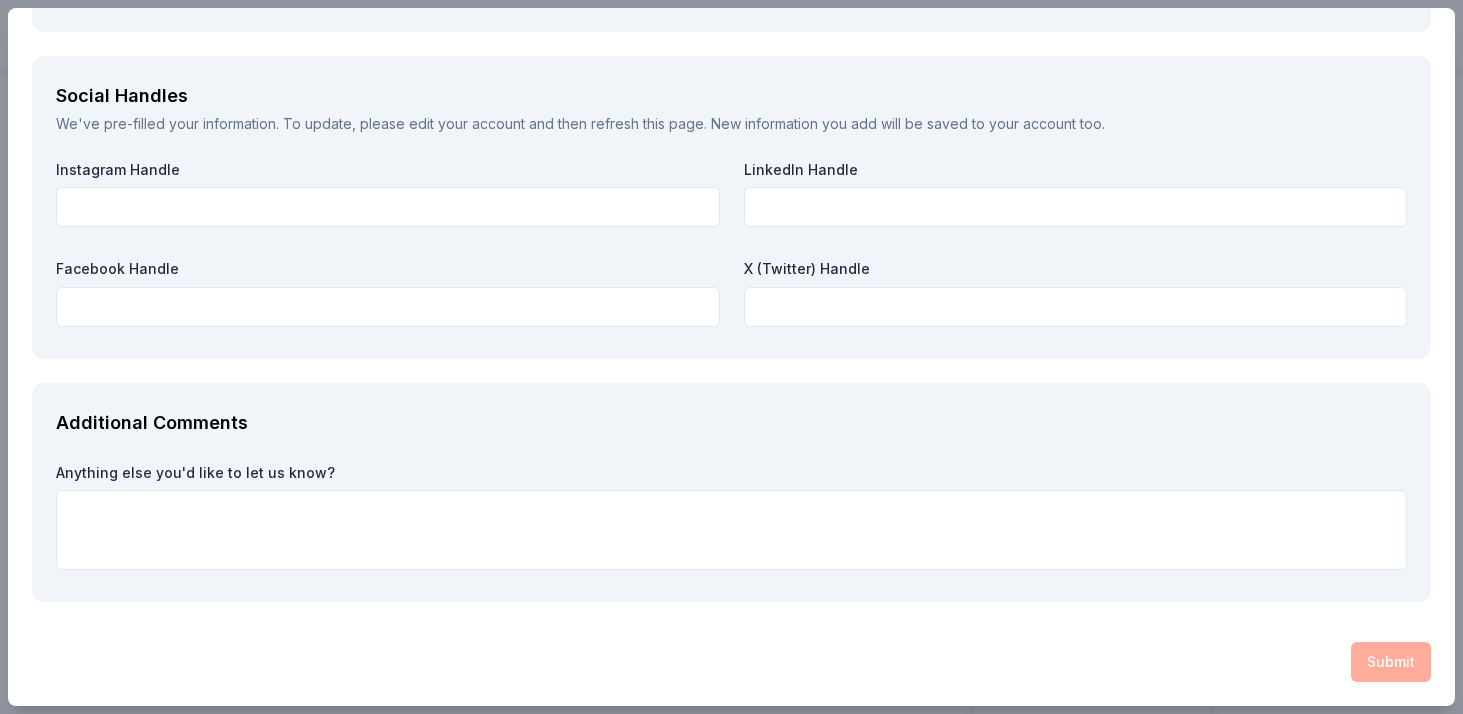click on "Submit" at bounding box center [731, 662] 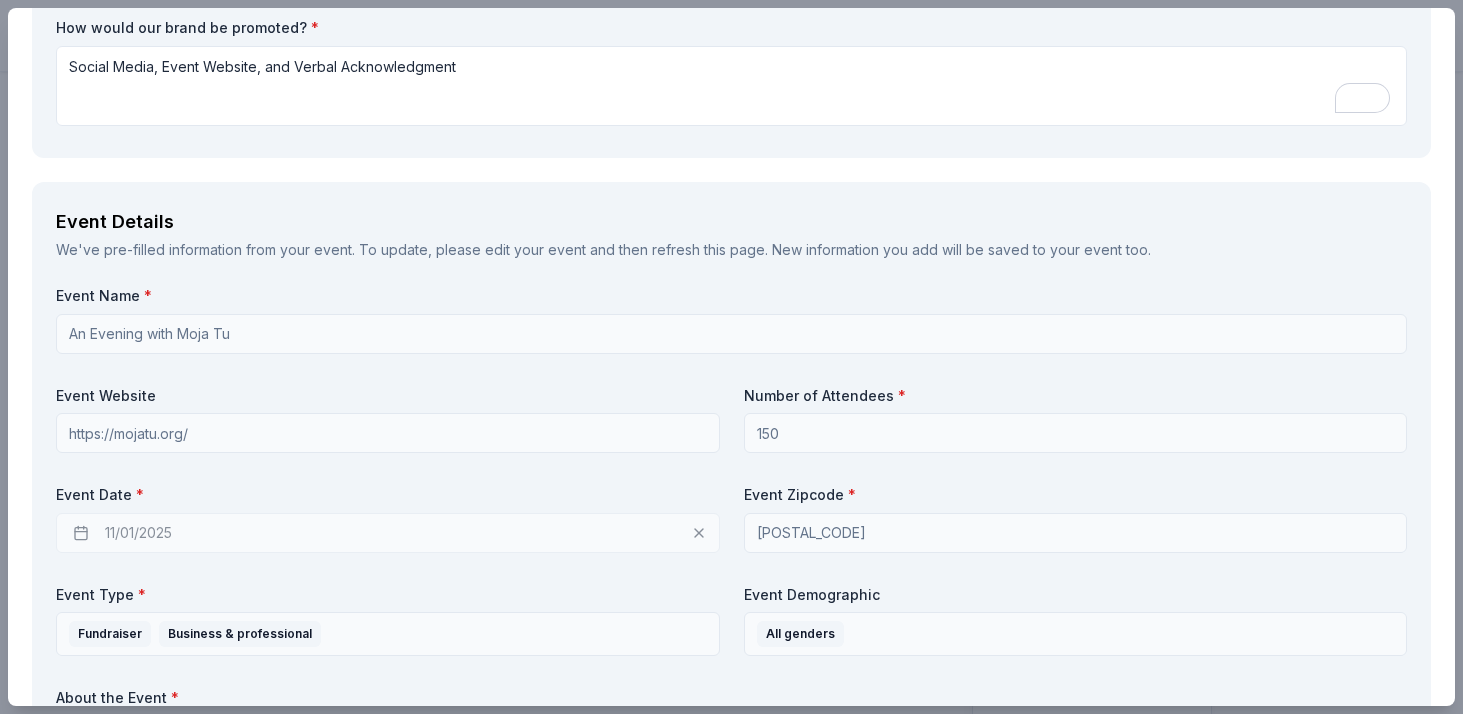 scroll, scrollTop: 1007, scrollLeft: 0, axis: vertical 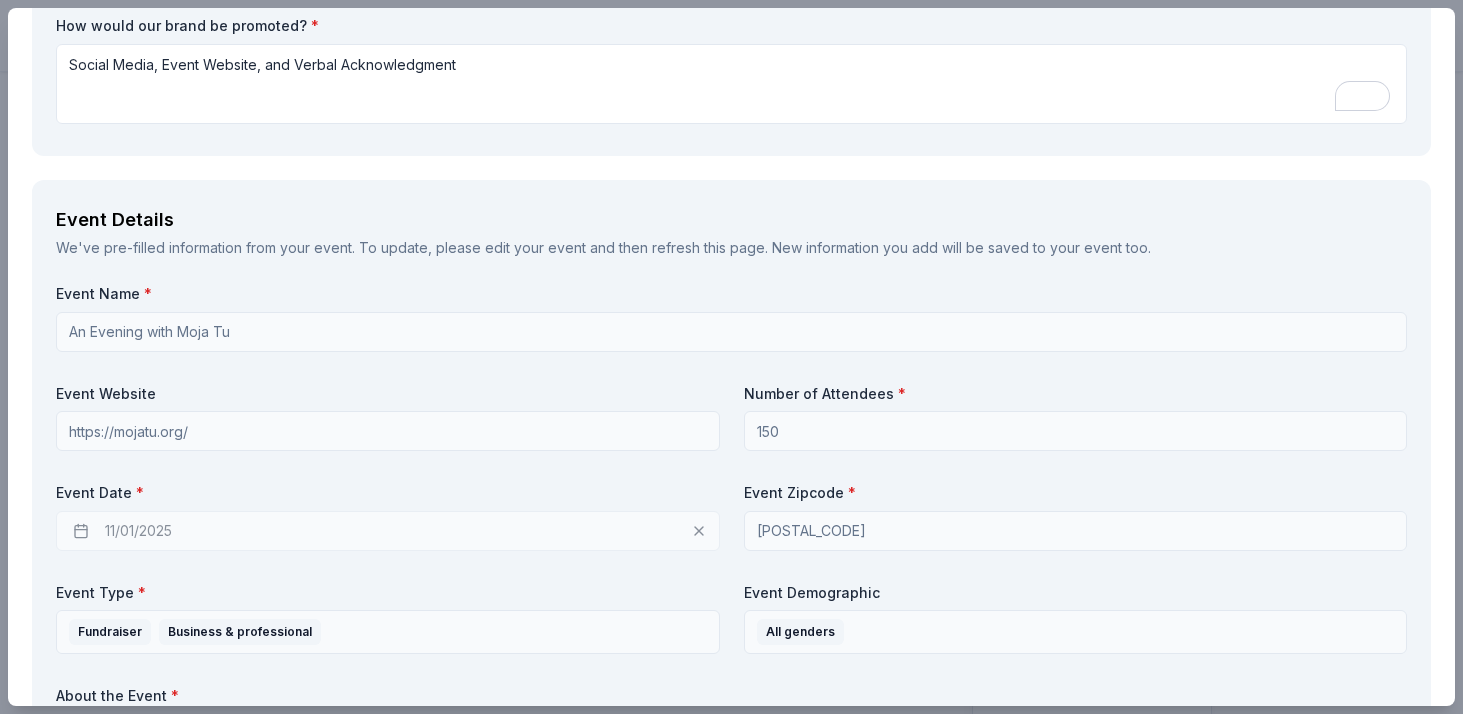 click on "11/01/2025" at bounding box center [388, 531] 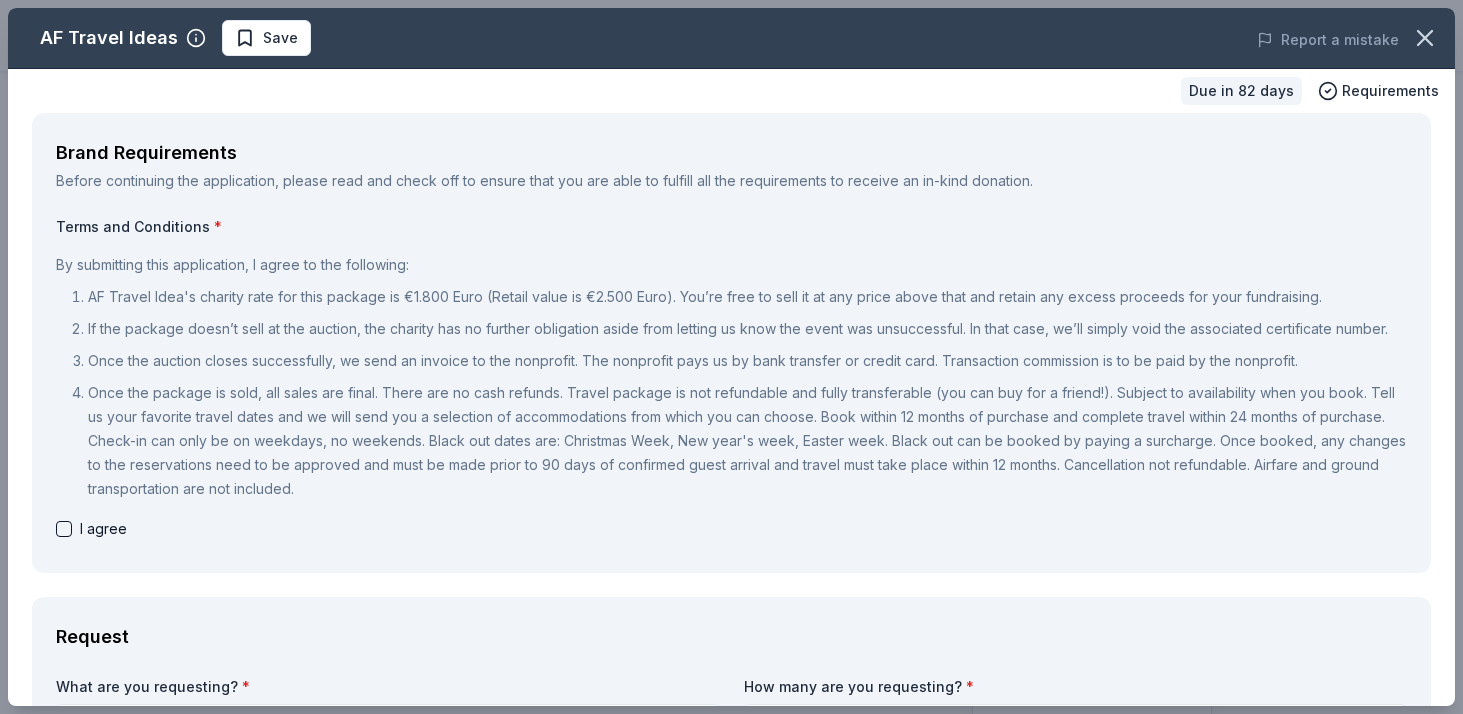 scroll, scrollTop: 10, scrollLeft: 0, axis: vertical 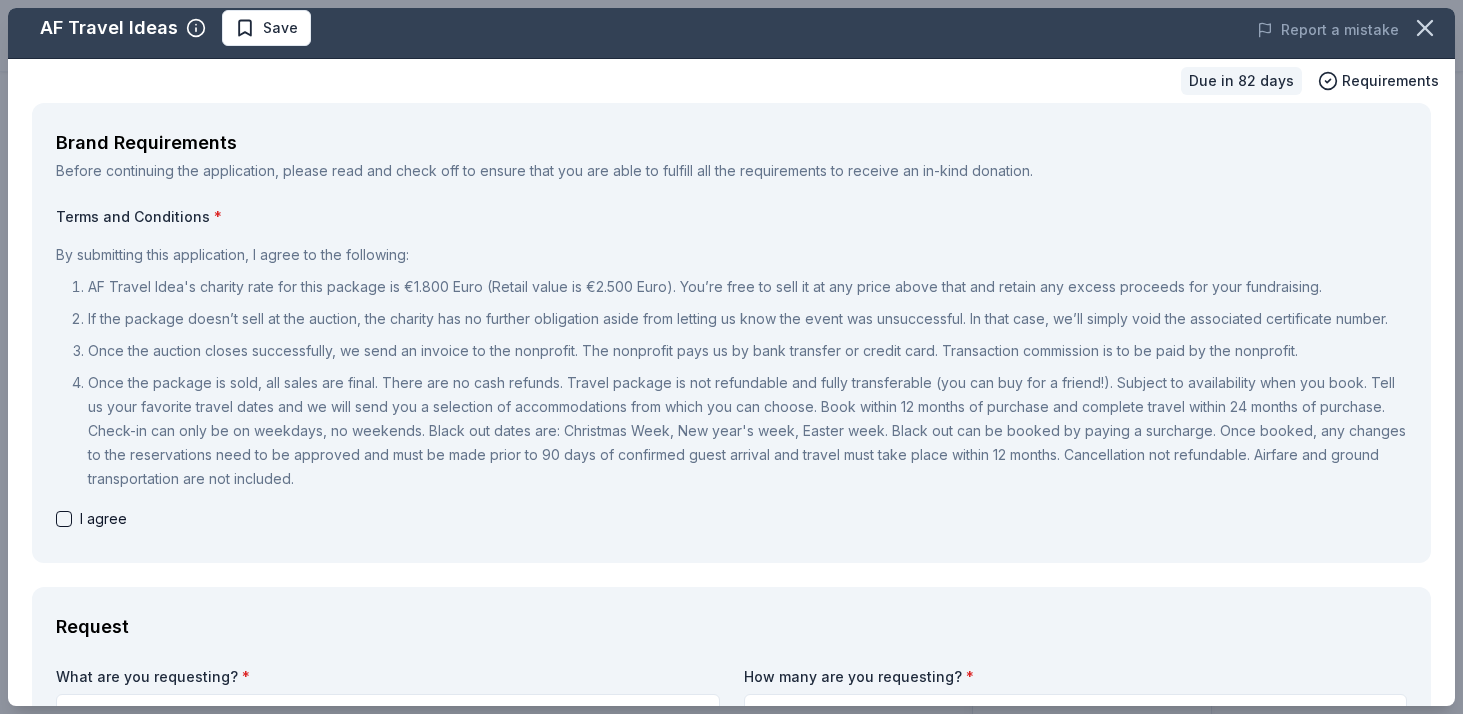 click at bounding box center (64, 519) 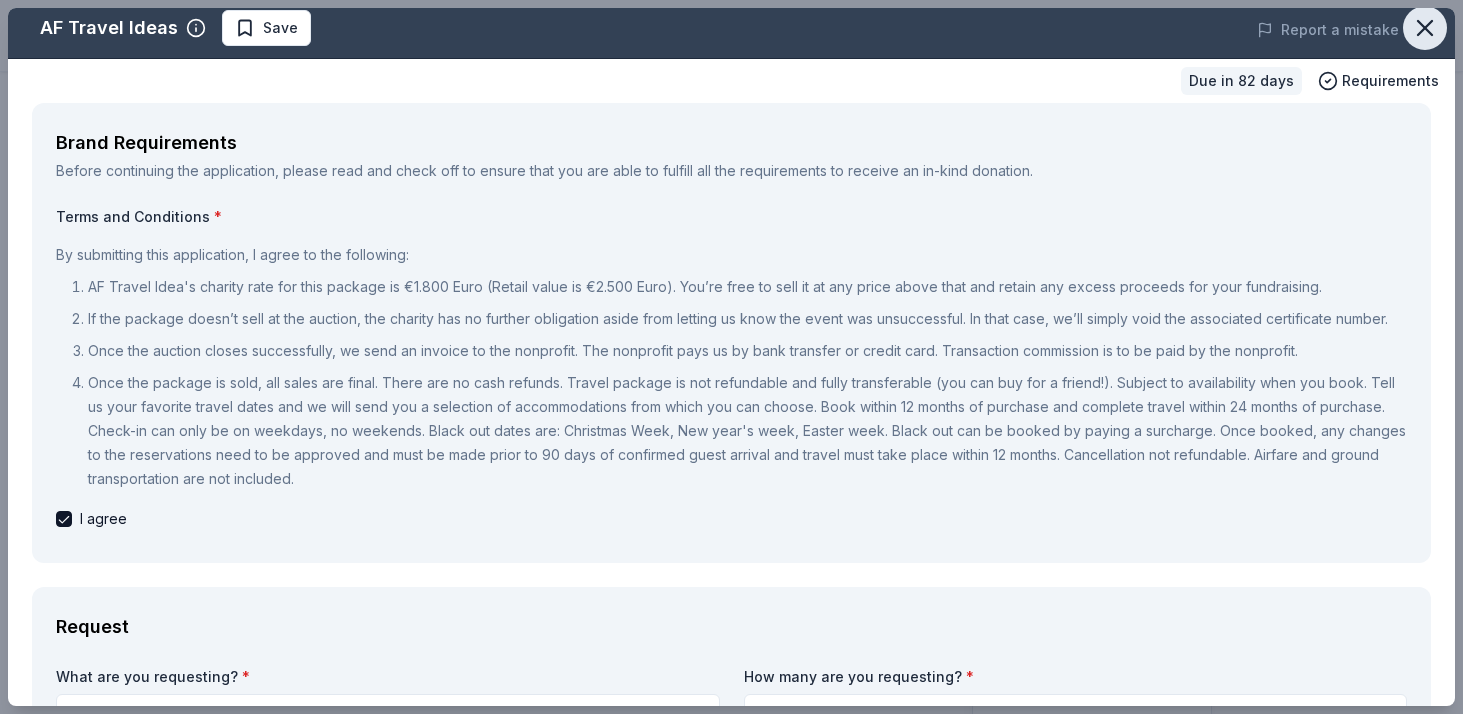 click 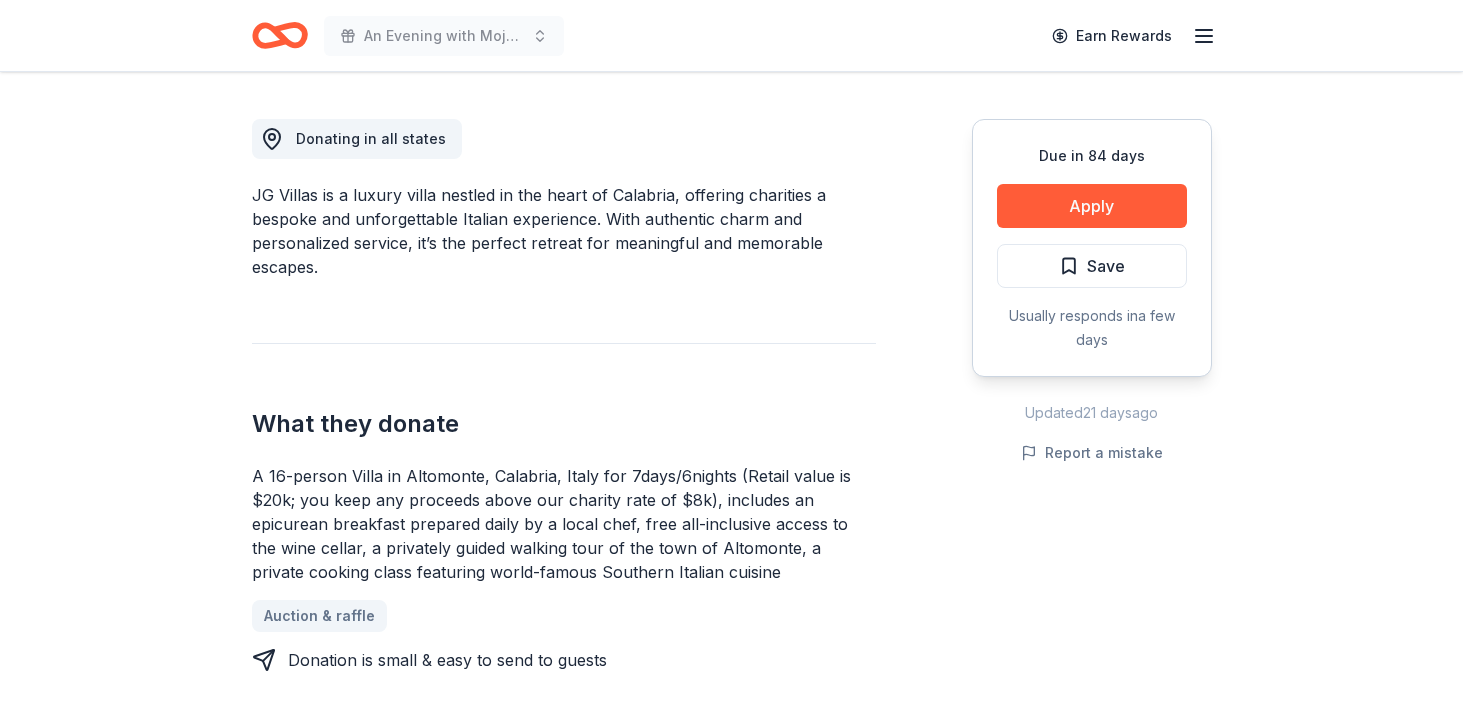 scroll, scrollTop: 664, scrollLeft: 0, axis: vertical 